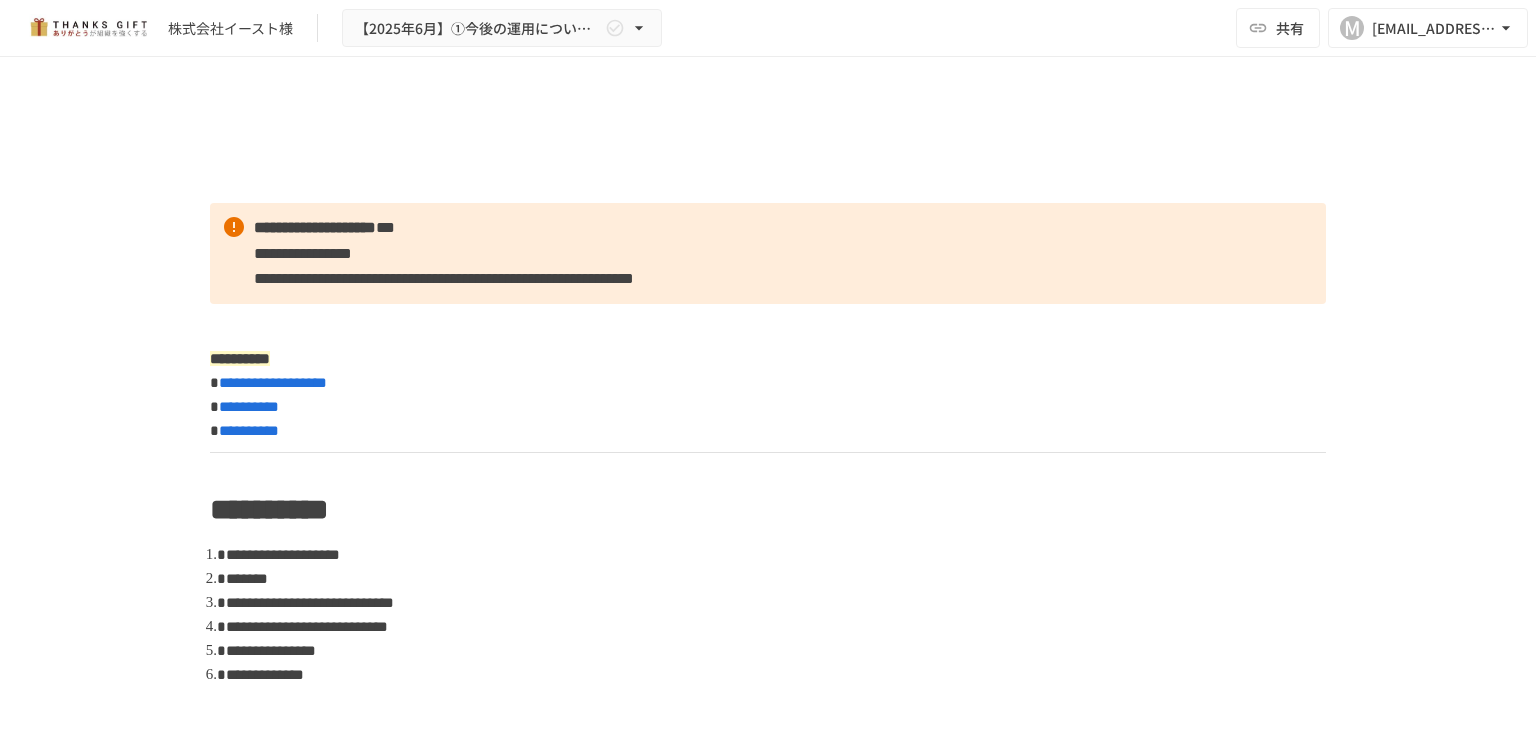 scroll, scrollTop: 0, scrollLeft: 0, axis: both 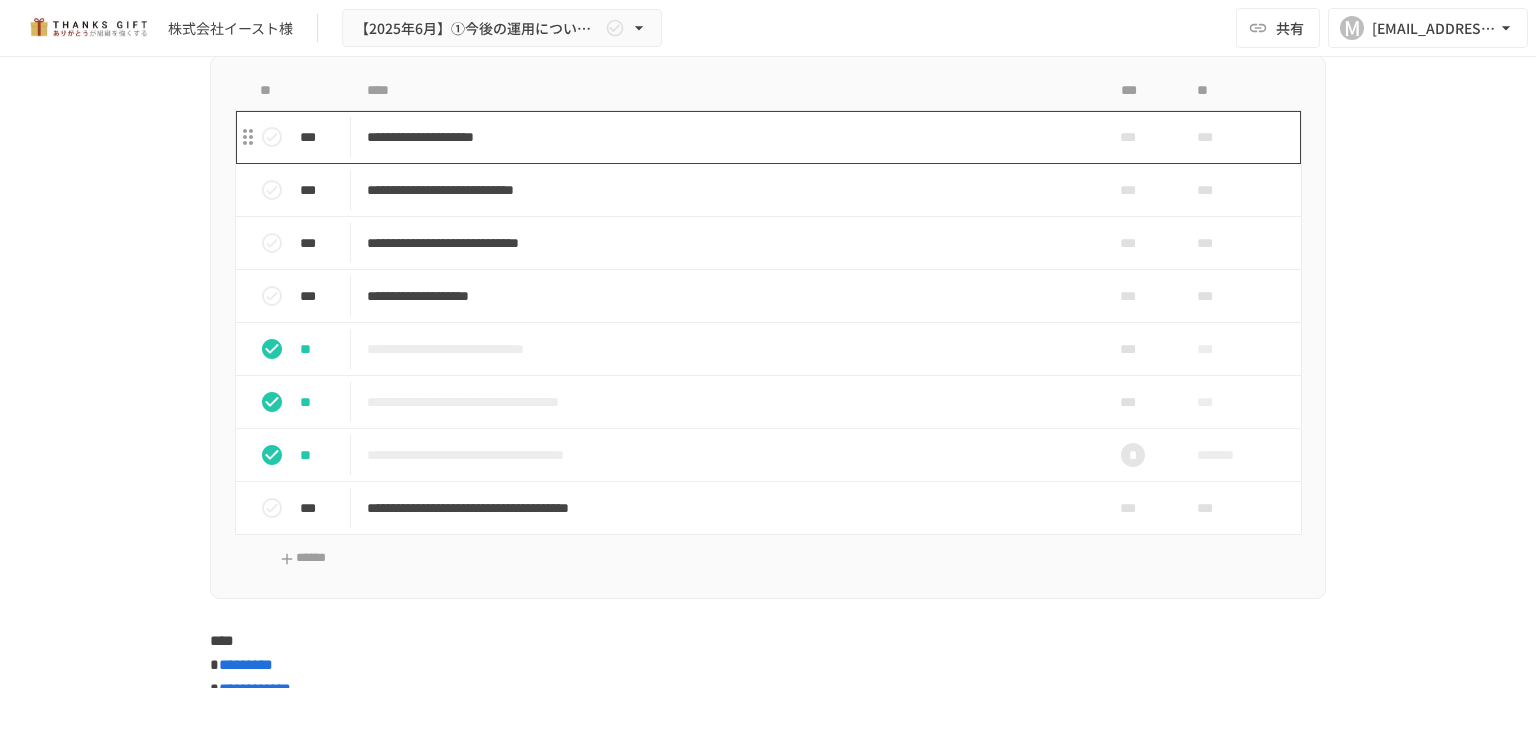 click on "**********" at bounding box center (726, 137) 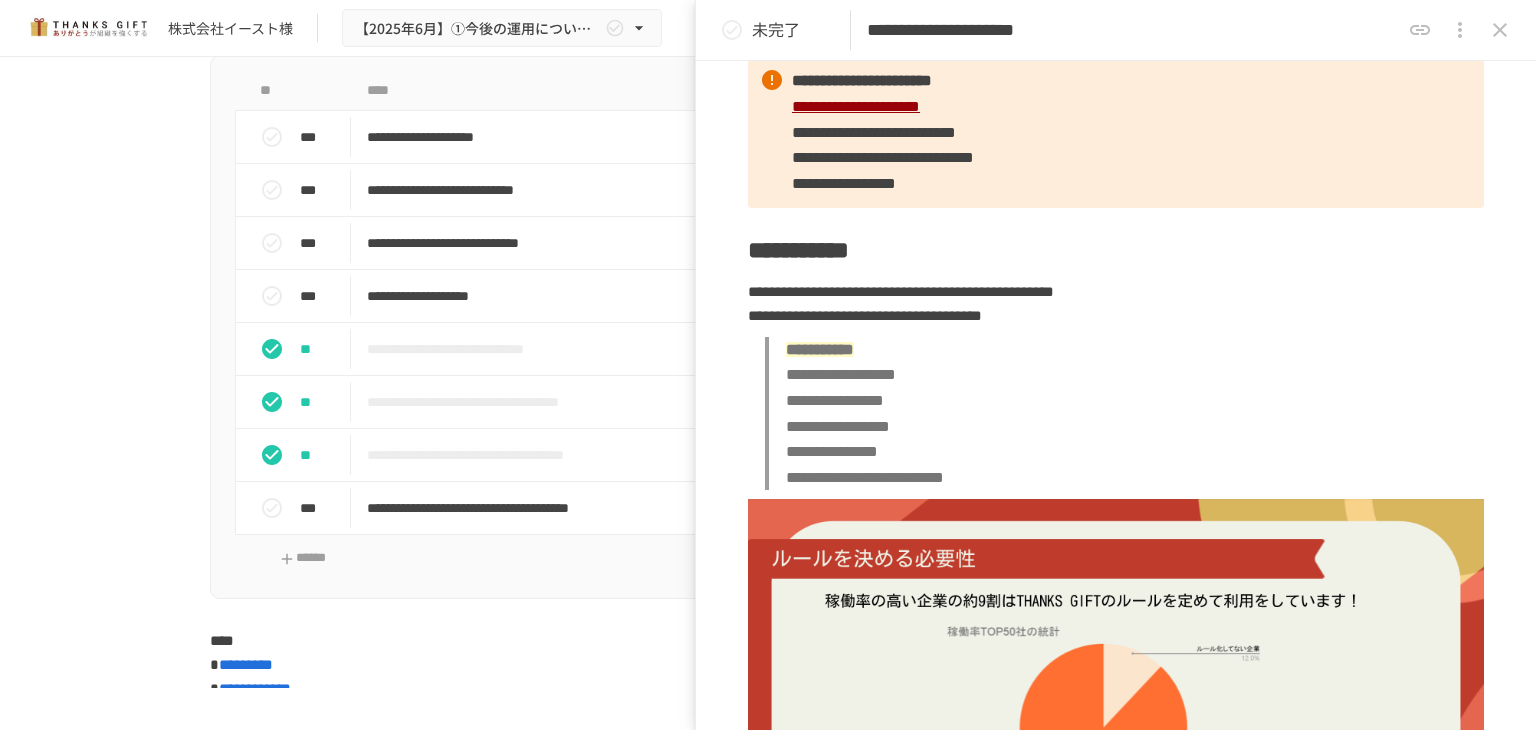 scroll, scrollTop: 188, scrollLeft: 0, axis: vertical 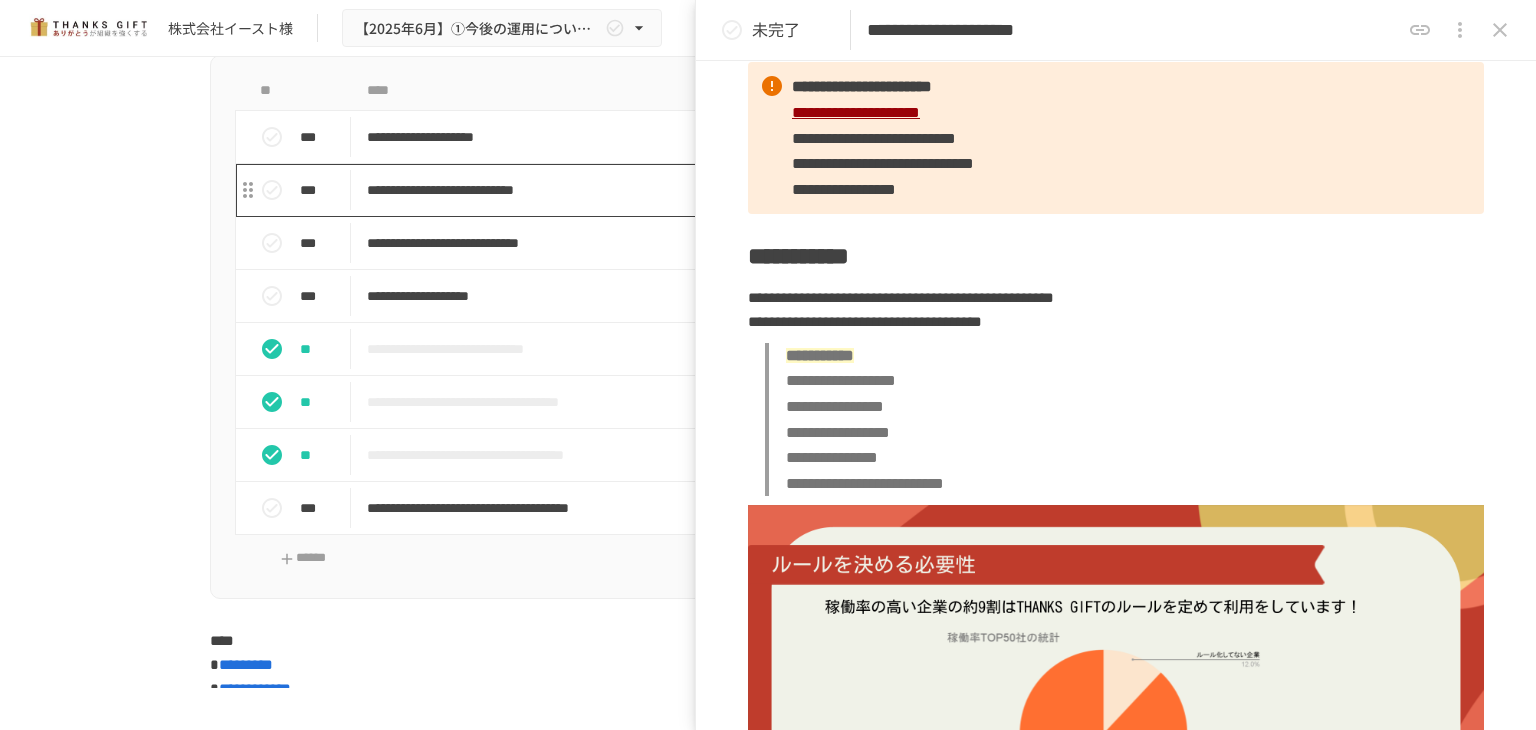 click on "**********" at bounding box center [726, 190] 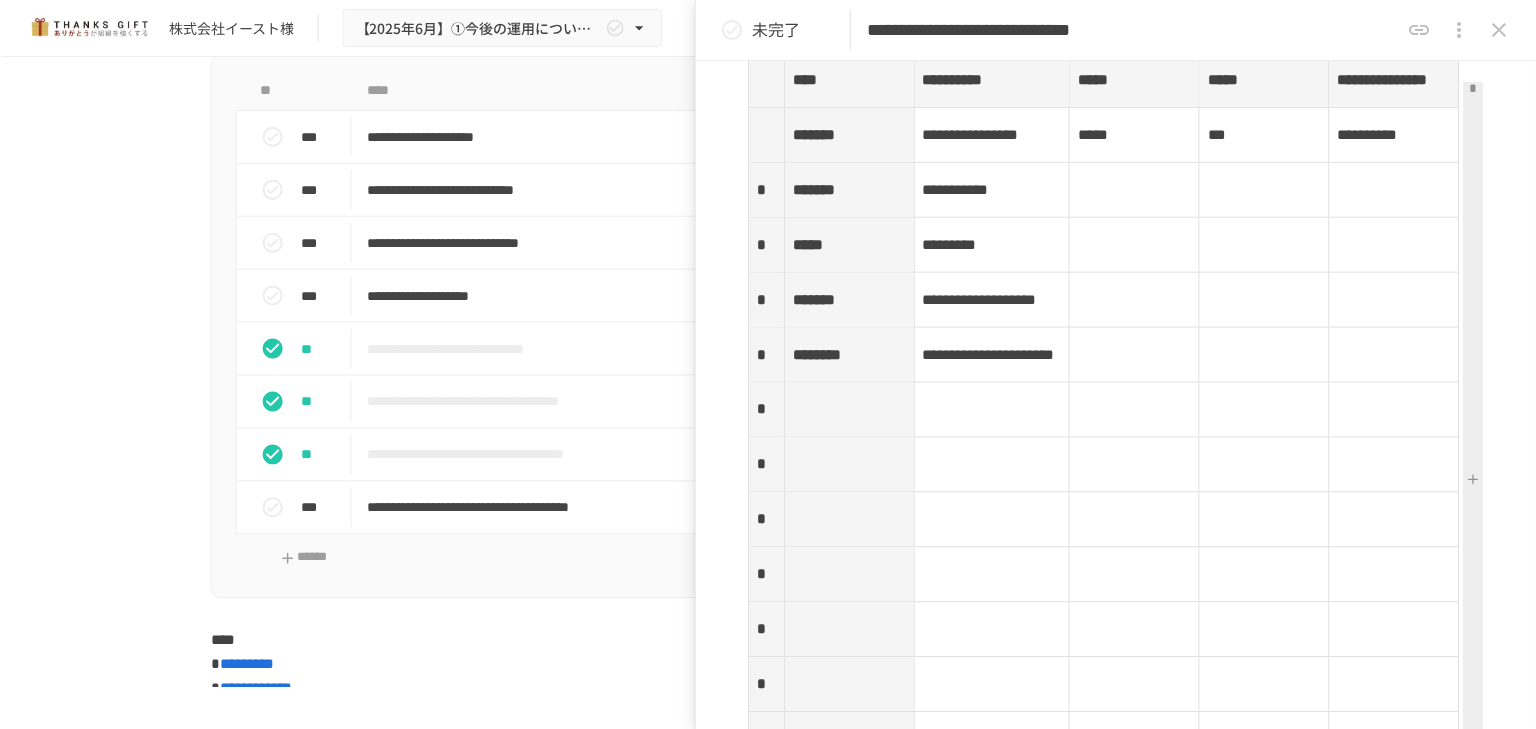 scroll, scrollTop: 3100, scrollLeft: 0, axis: vertical 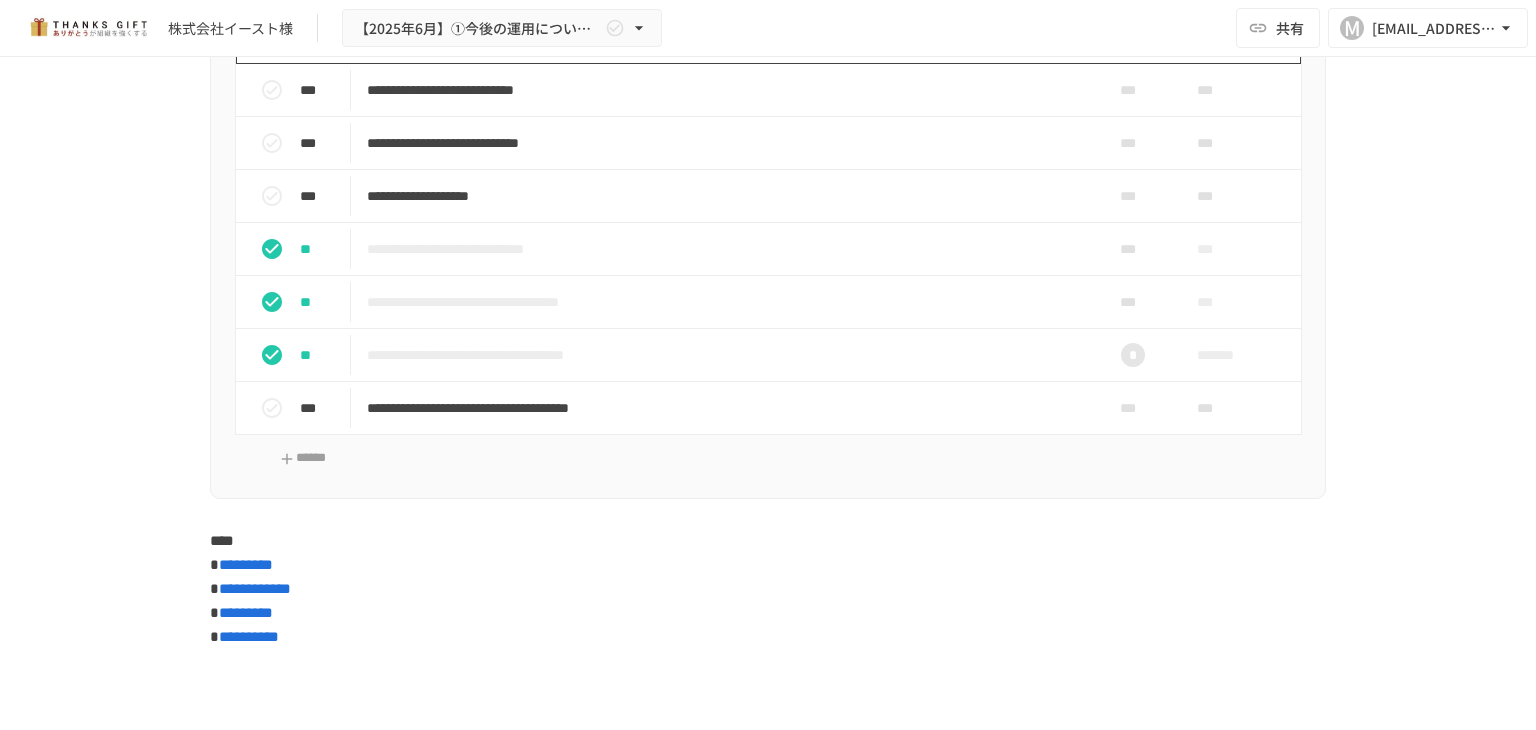 click on "**********" at bounding box center (726, 37) 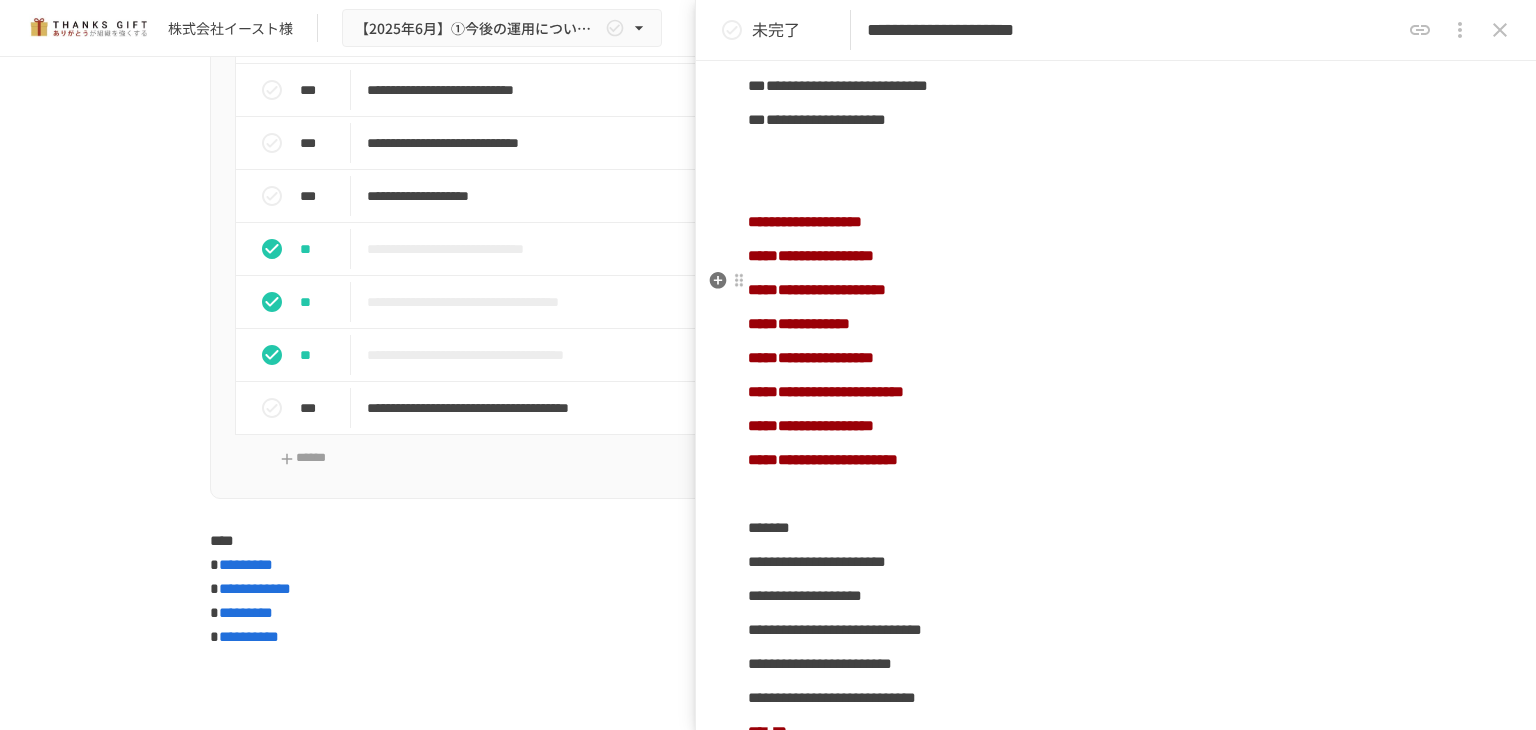 scroll, scrollTop: 1288, scrollLeft: 0, axis: vertical 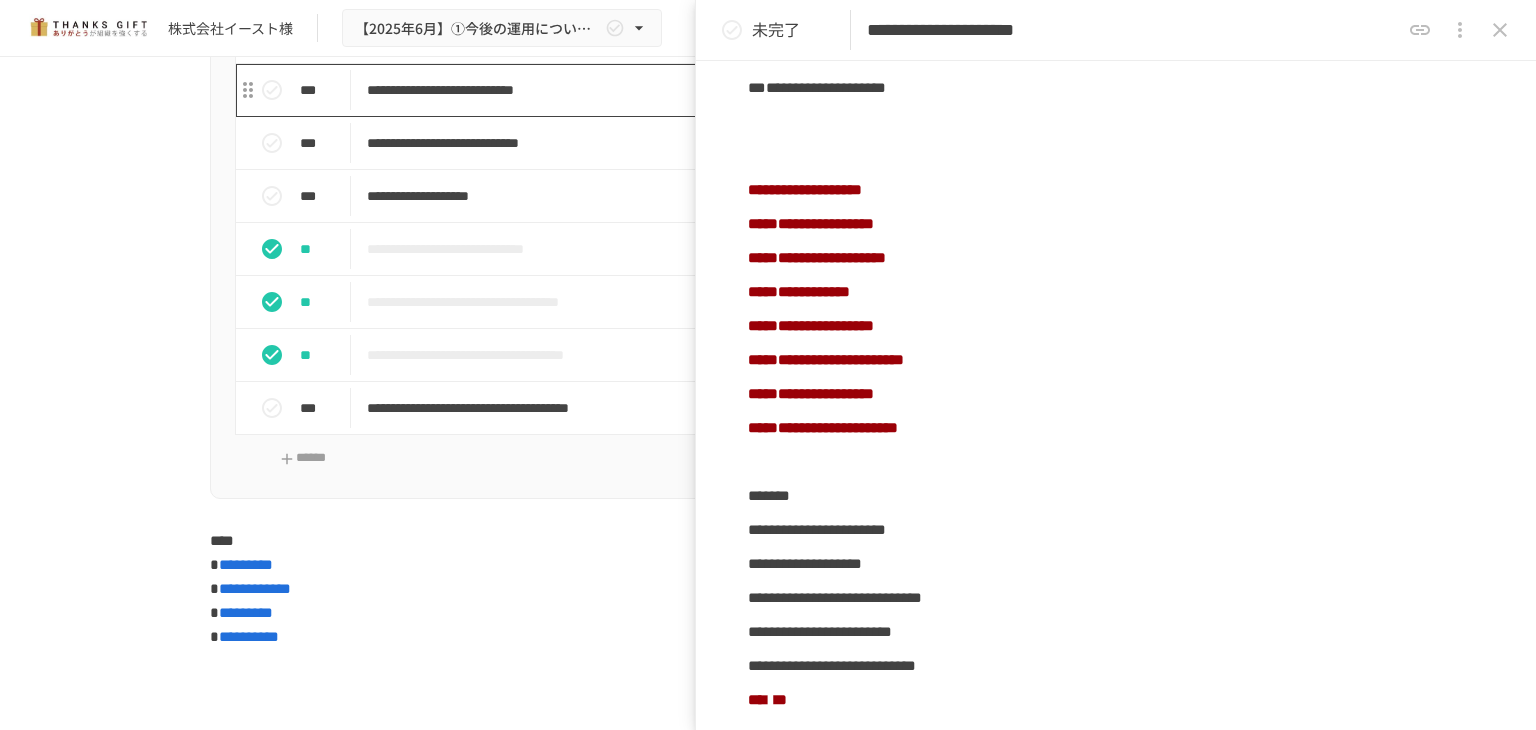 click on "**********" at bounding box center (726, 90) 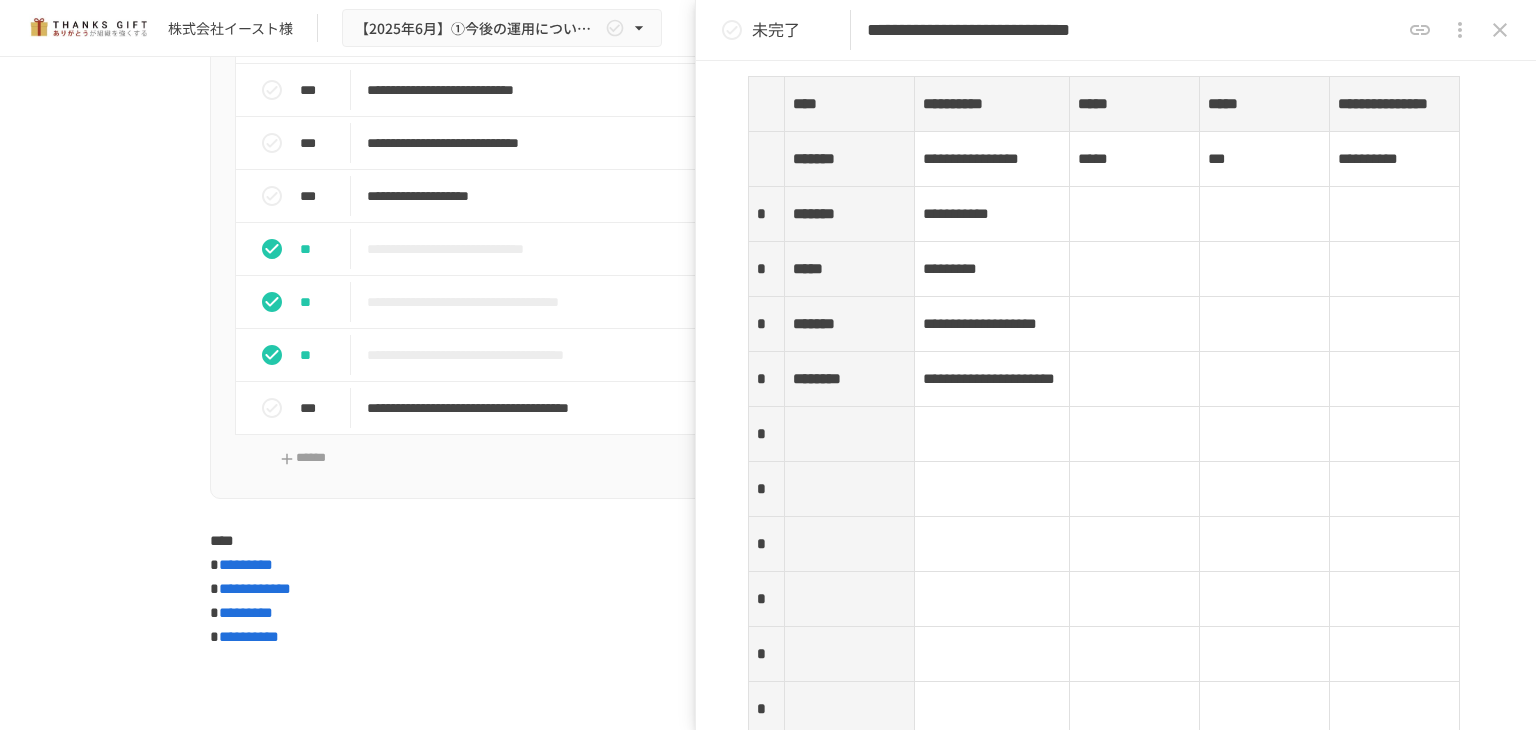 scroll, scrollTop: 3200, scrollLeft: 0, axis: vertical 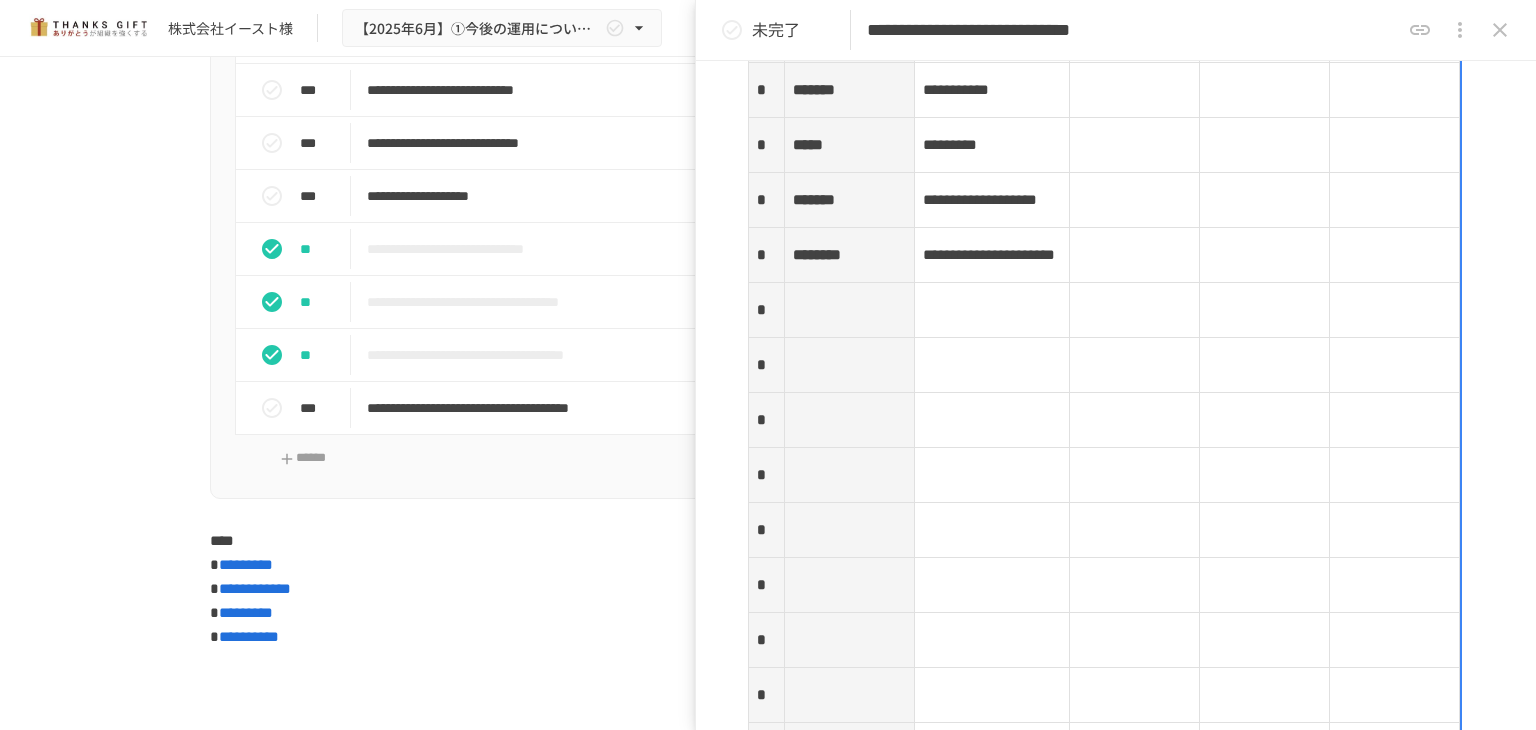 click at bounding box center (849, 310) 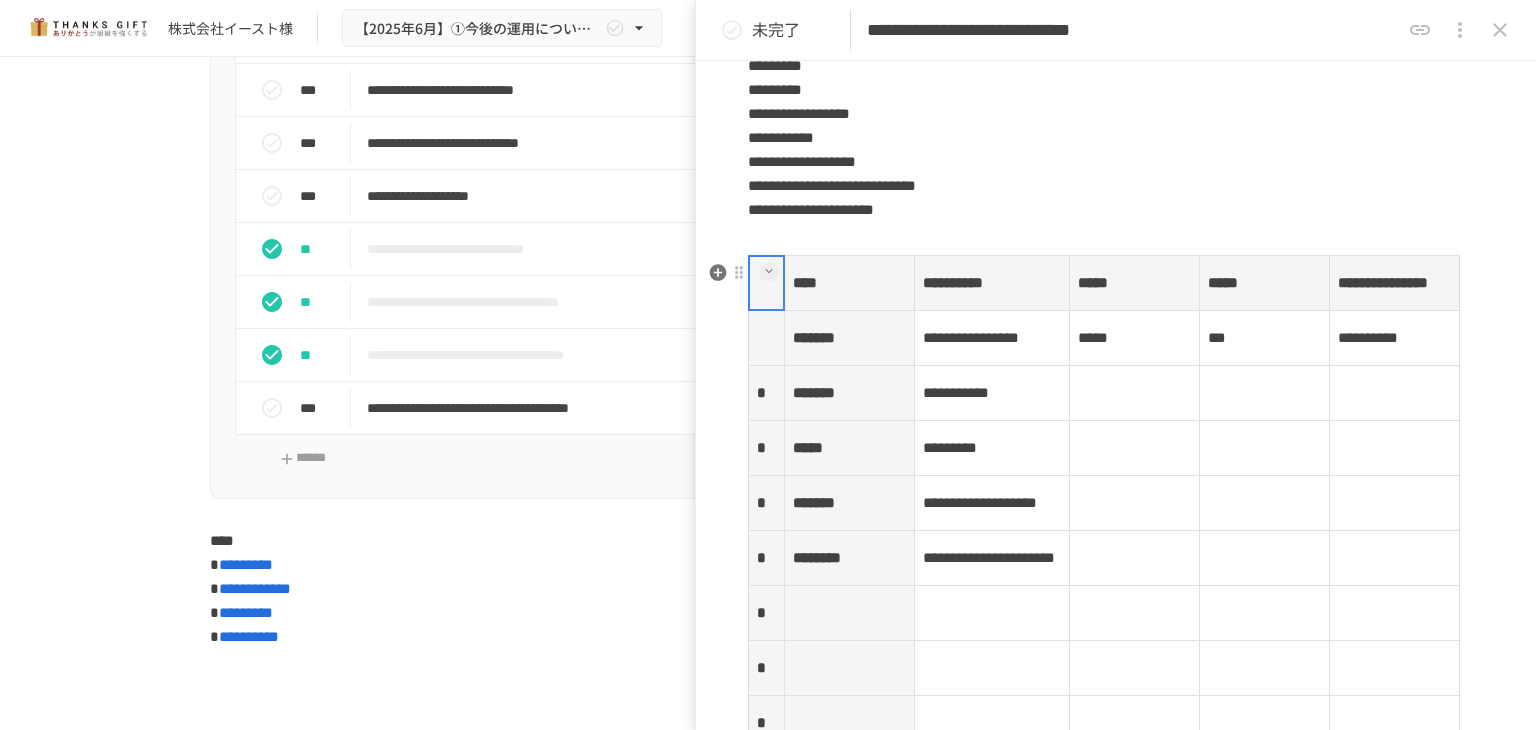 scroll, scrollTop: 3202, scrollLeft: 0, axis: vertical 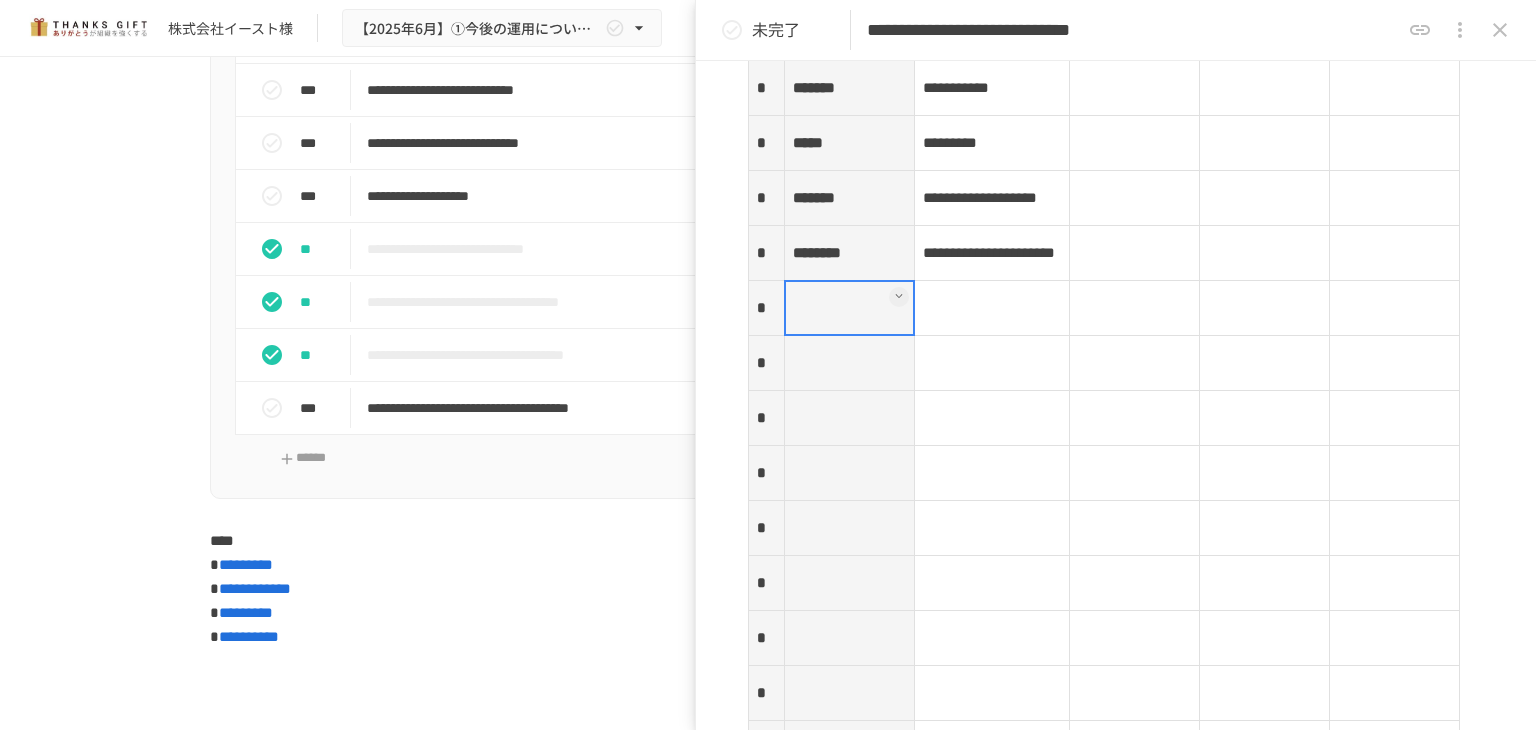 click at bounding box center [849, 308] 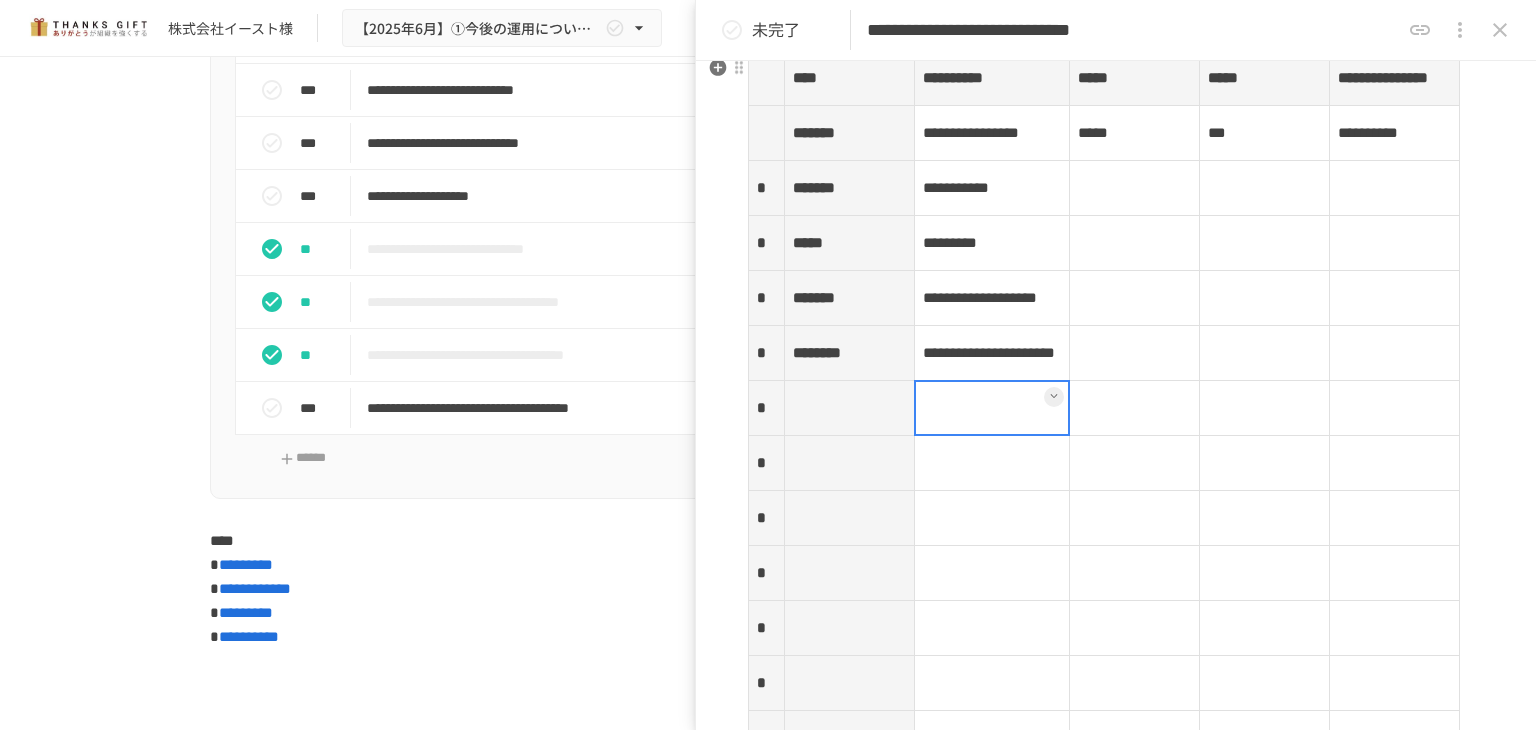 click at bounding box center [992, 408] 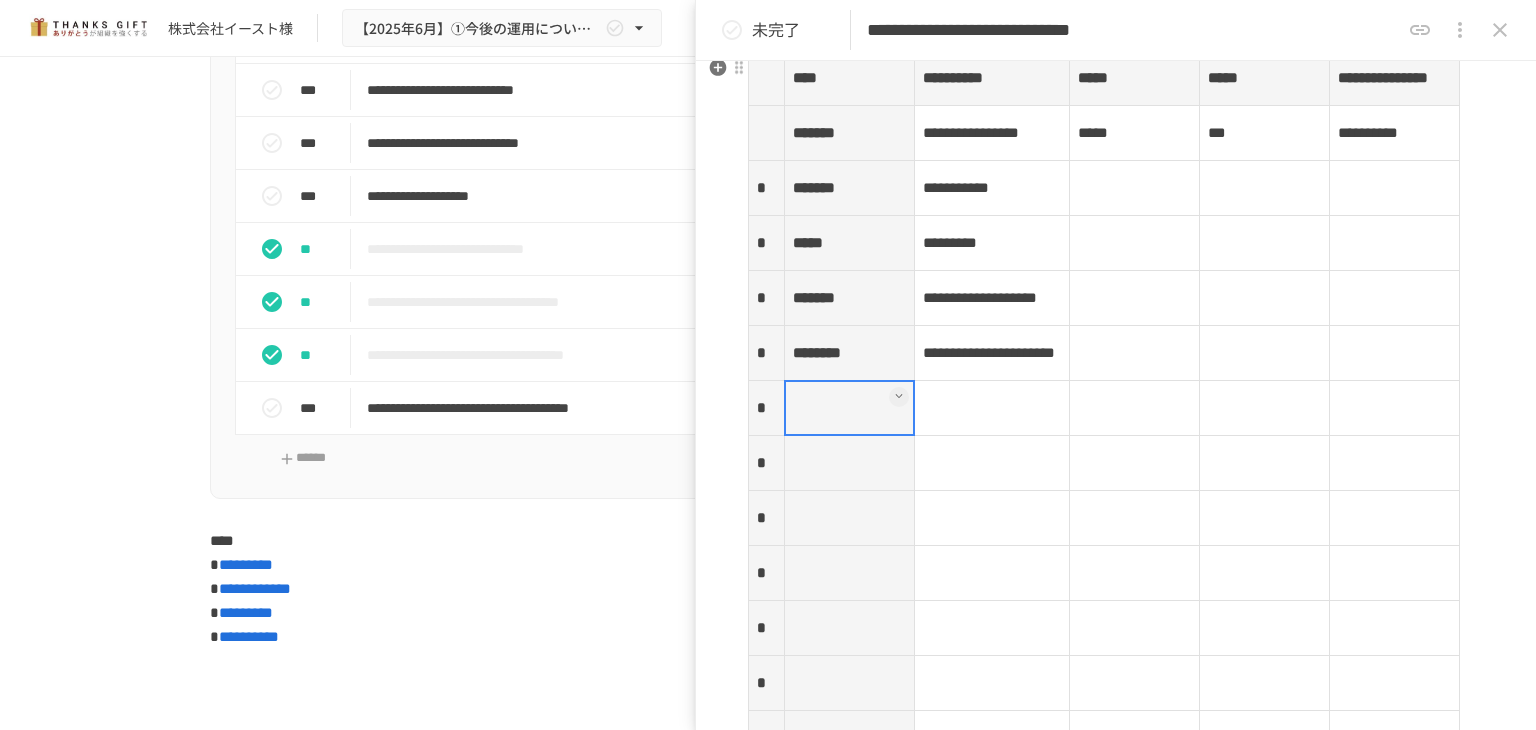 click at bounding box center (849, 408) 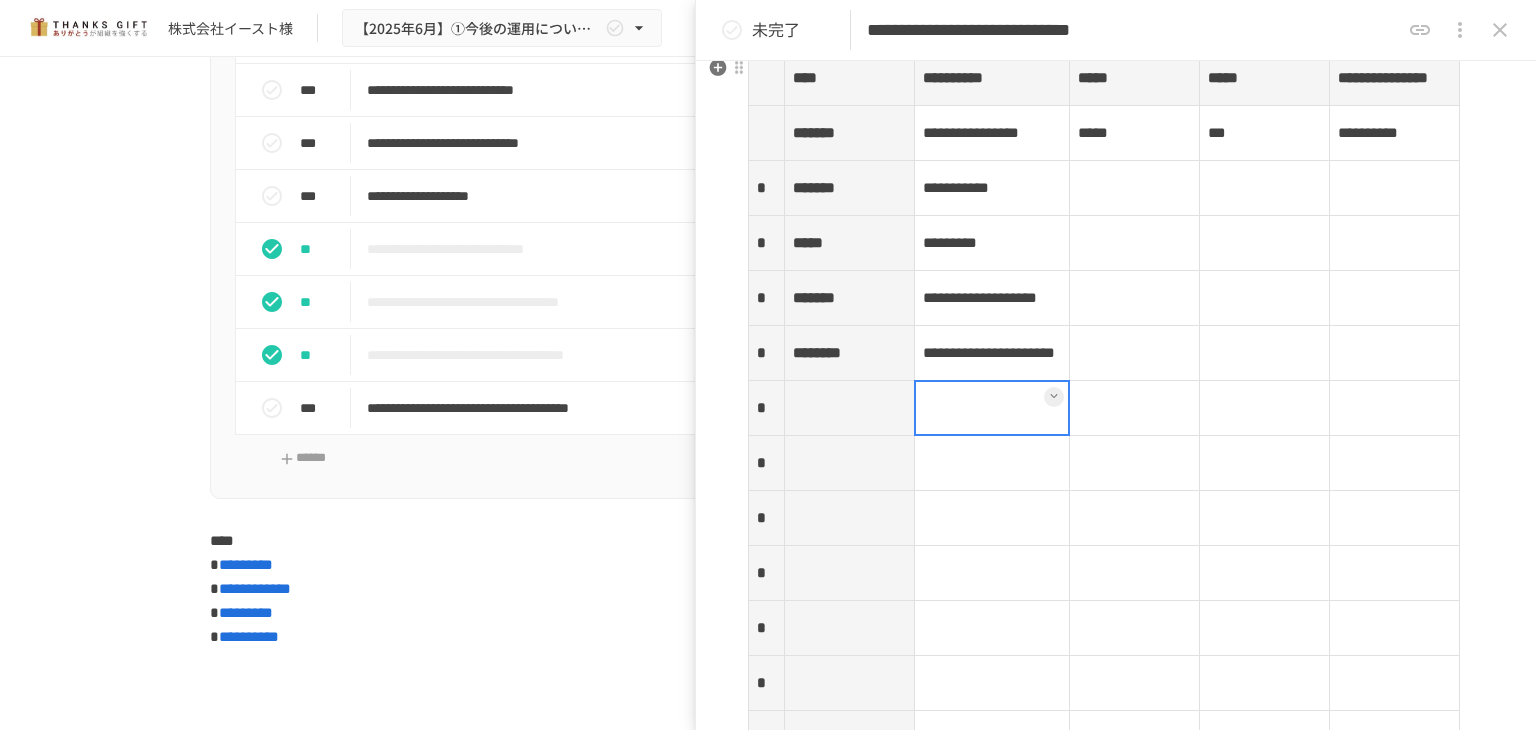 click at bounding box center [992, 408] 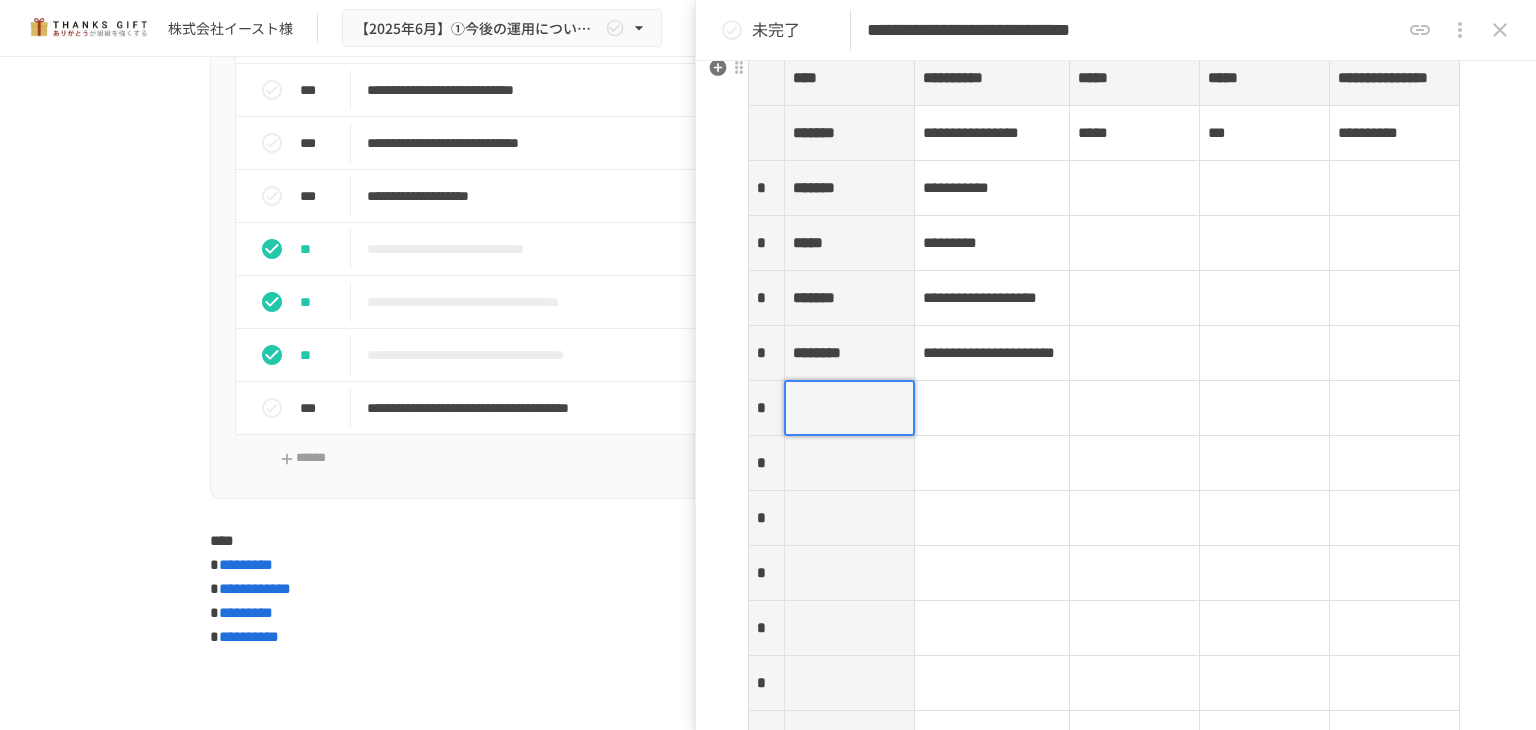 click at bounding box center [849, 408] 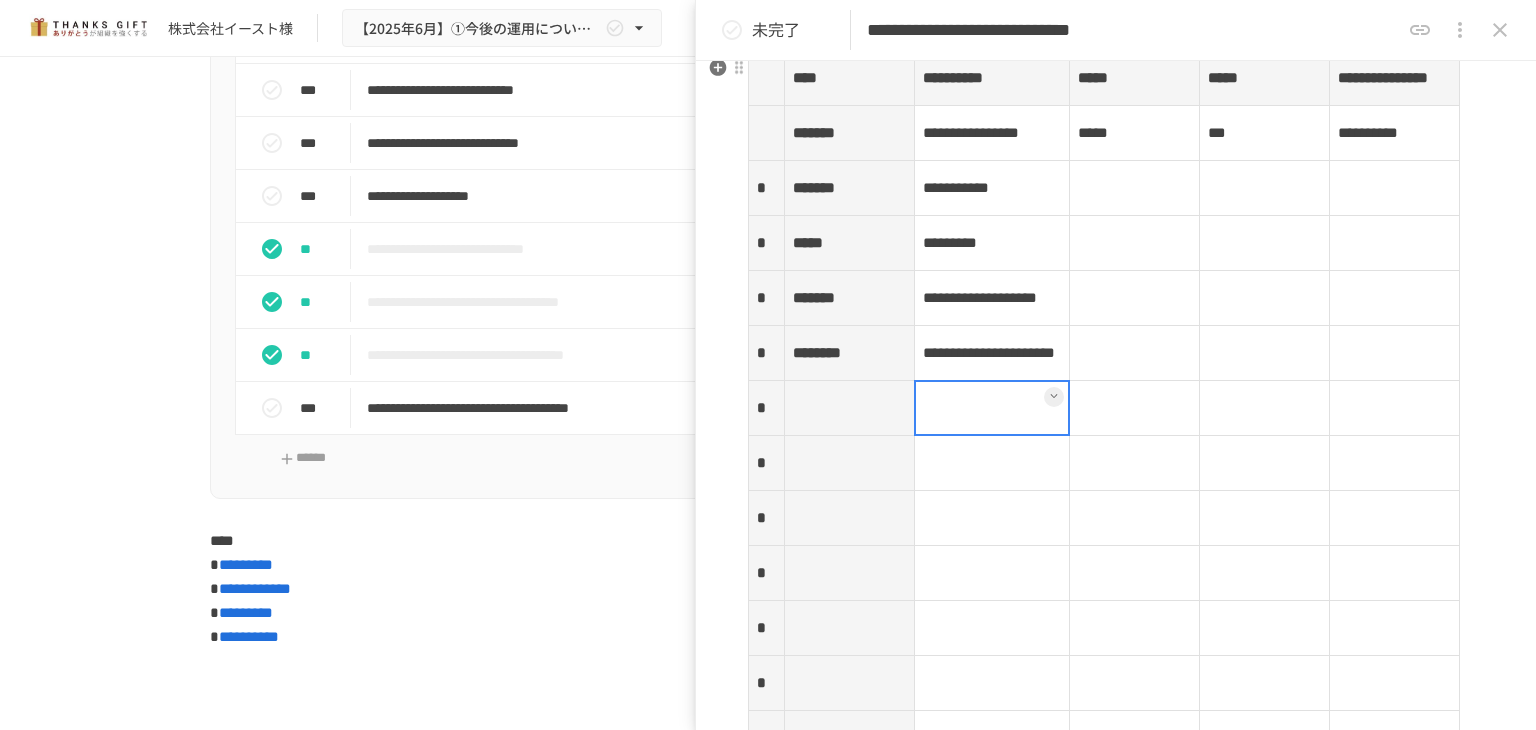 click at bounding box center (992, 408) 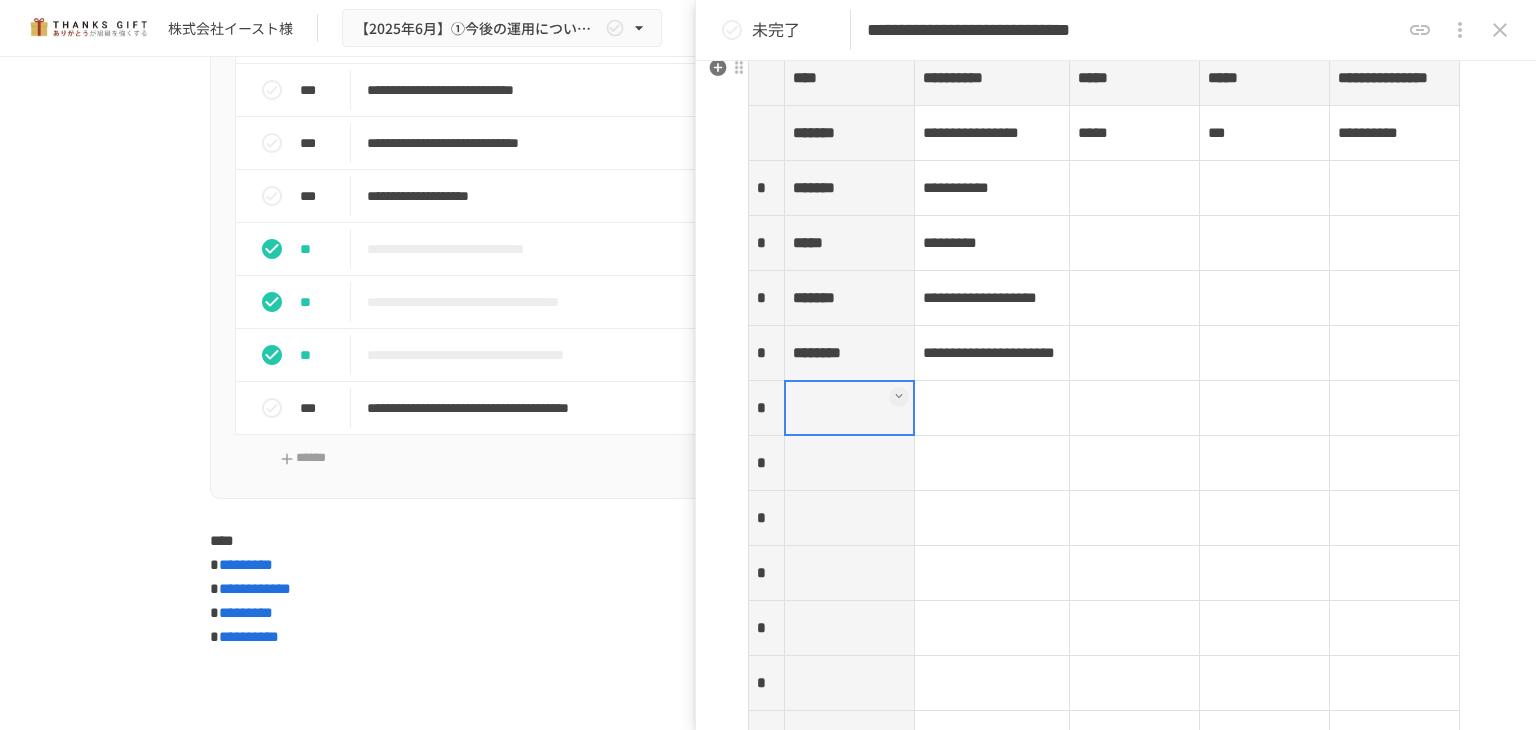 click at bounding box center [849, 408] 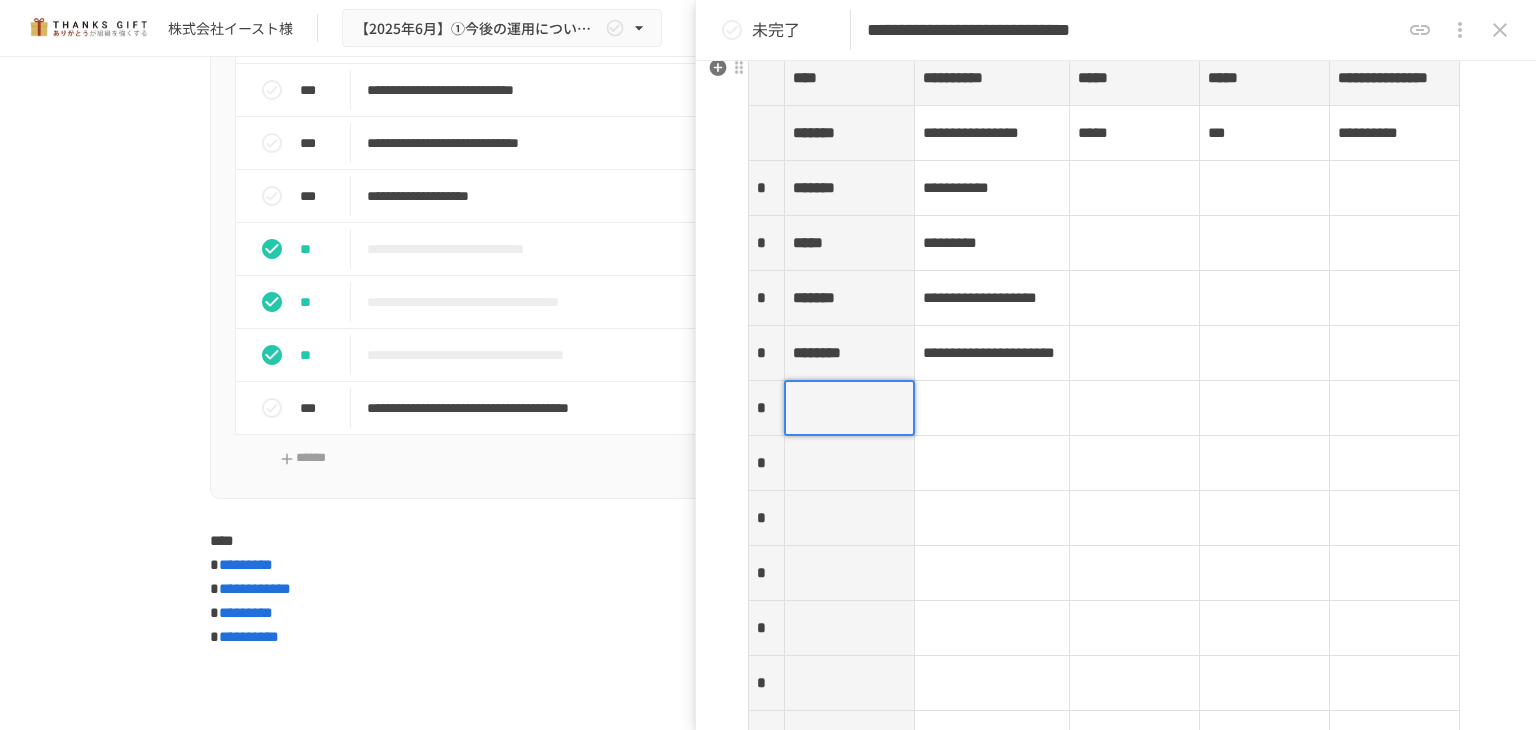 click at bounding box center (849, 408) 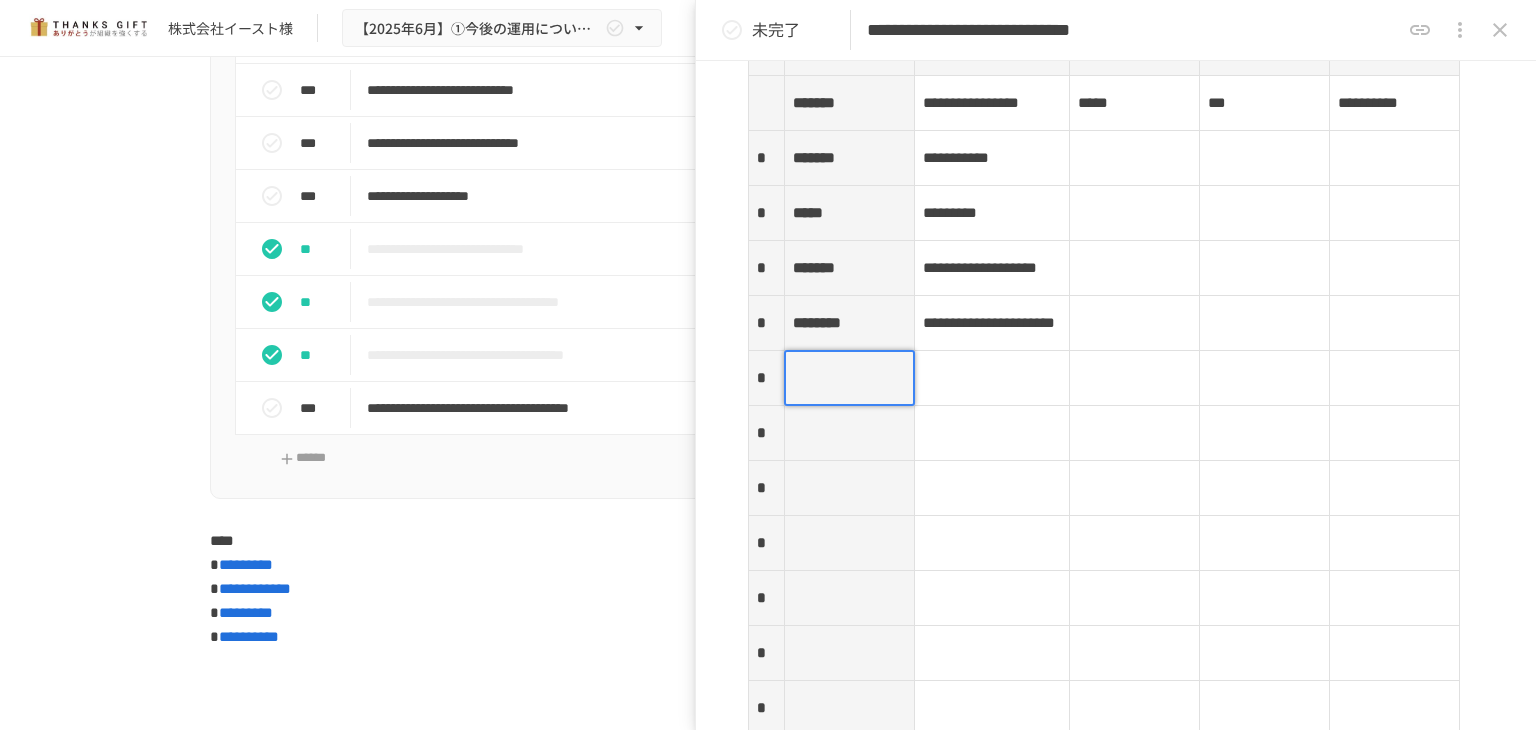 scroll, scrollTop: 3102, scrollLeft: 0, axis: vertical 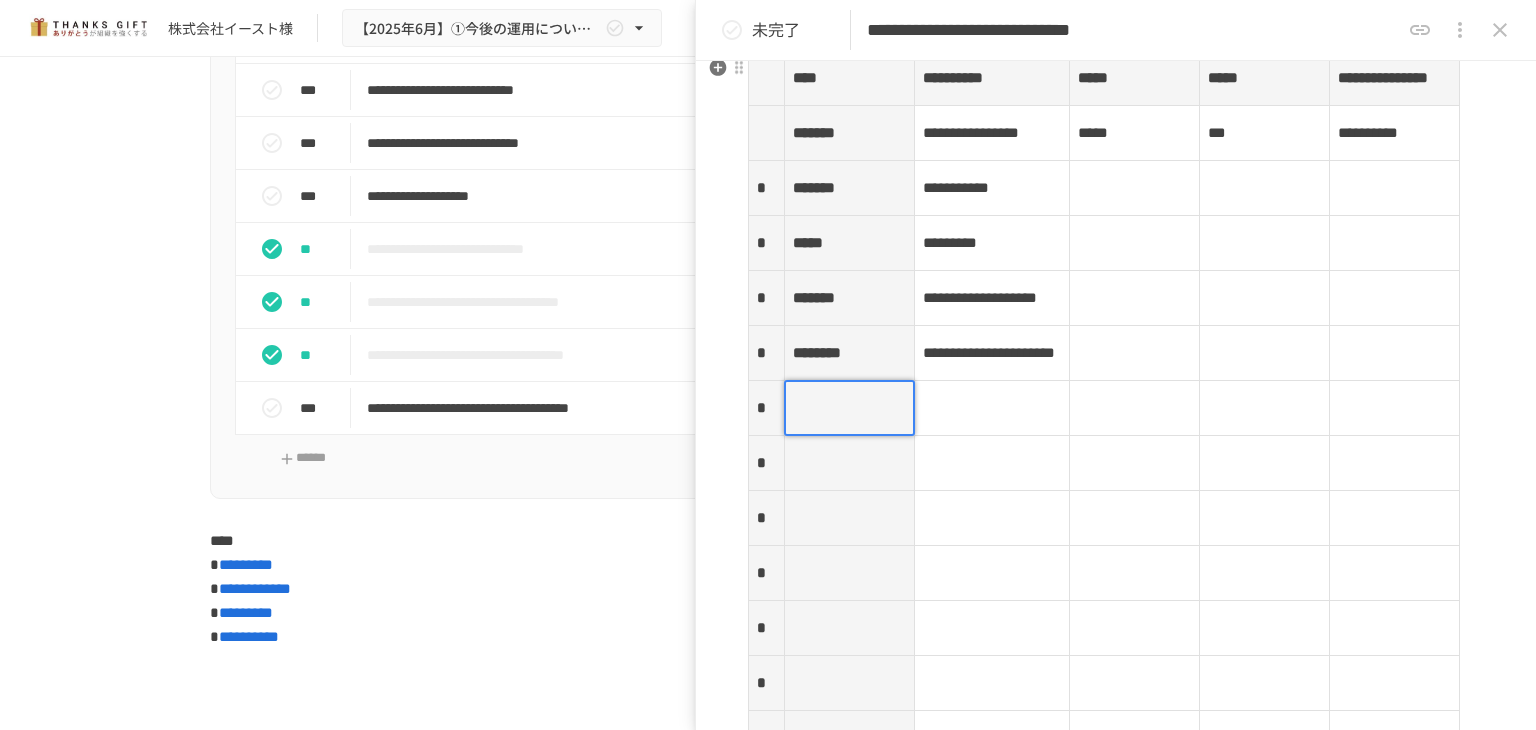 click at bounding box center [992, 408] 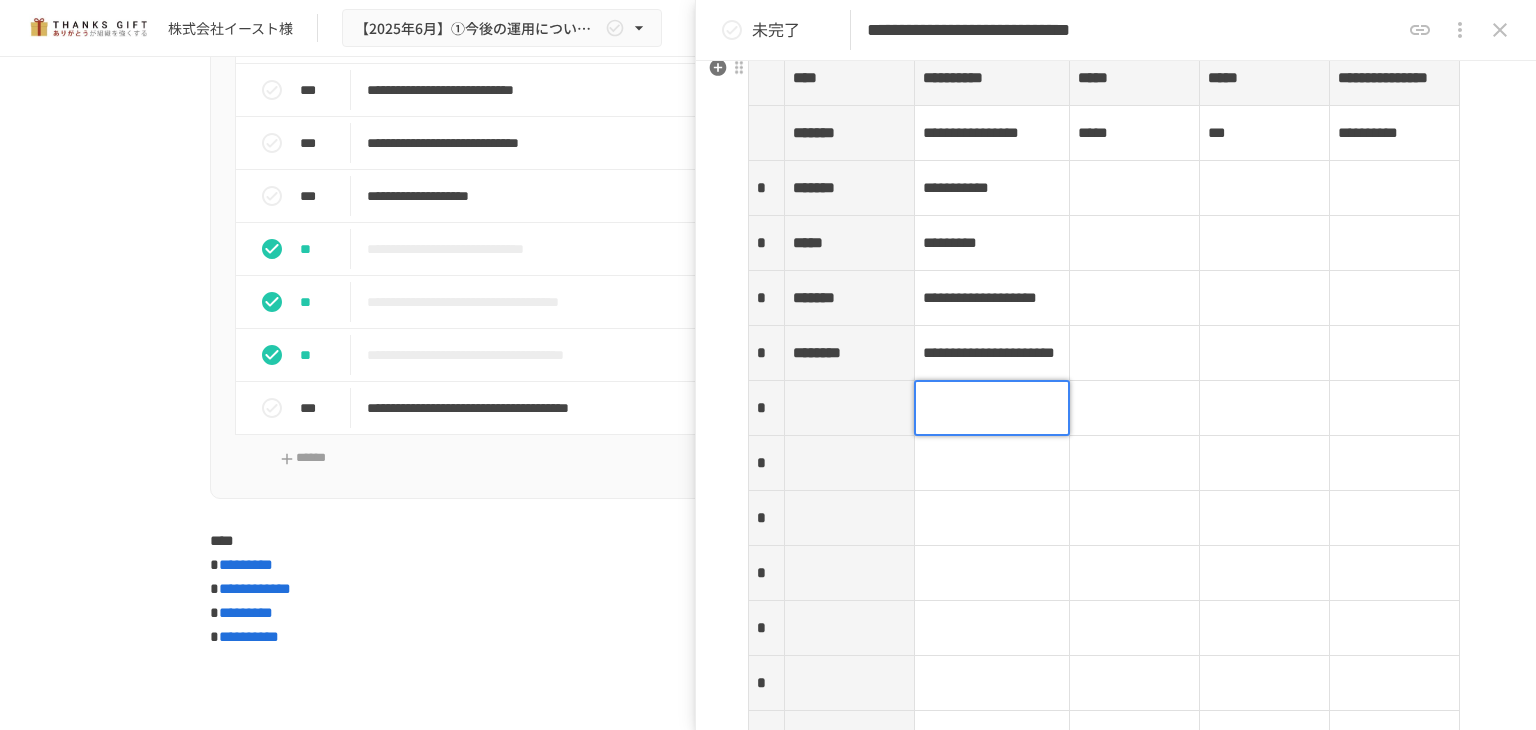 click at bounding box center [992, 408] 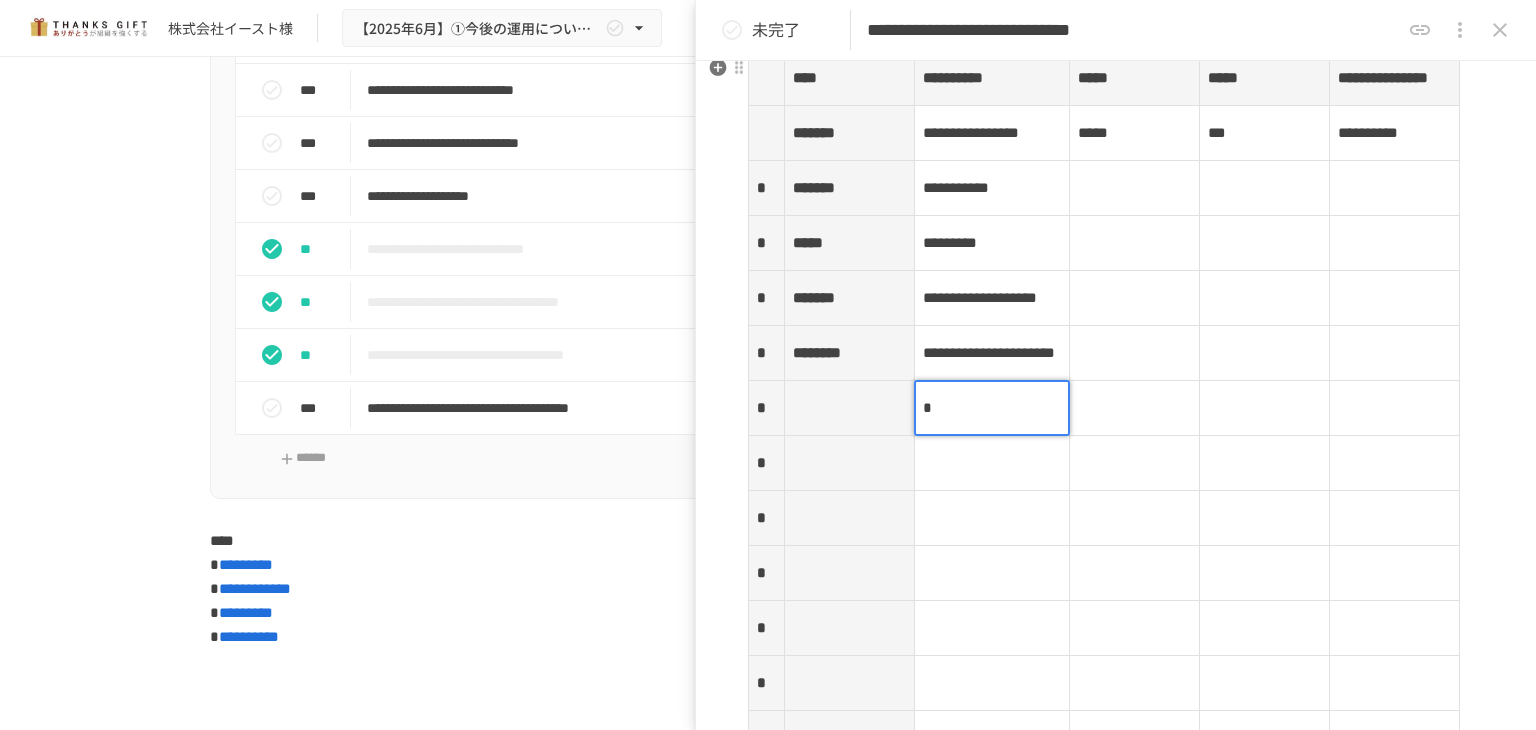 type 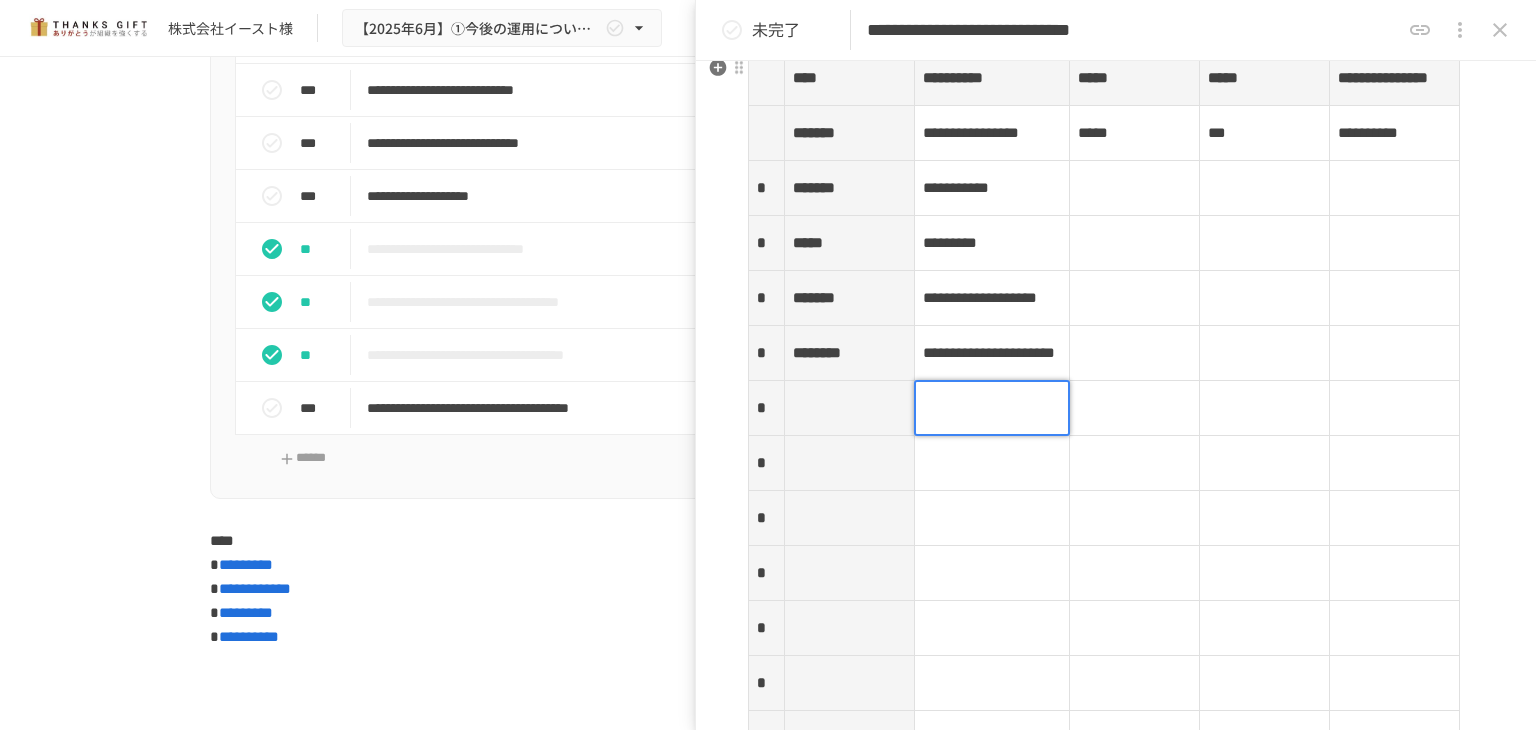 click at bounding box center (849, 408) 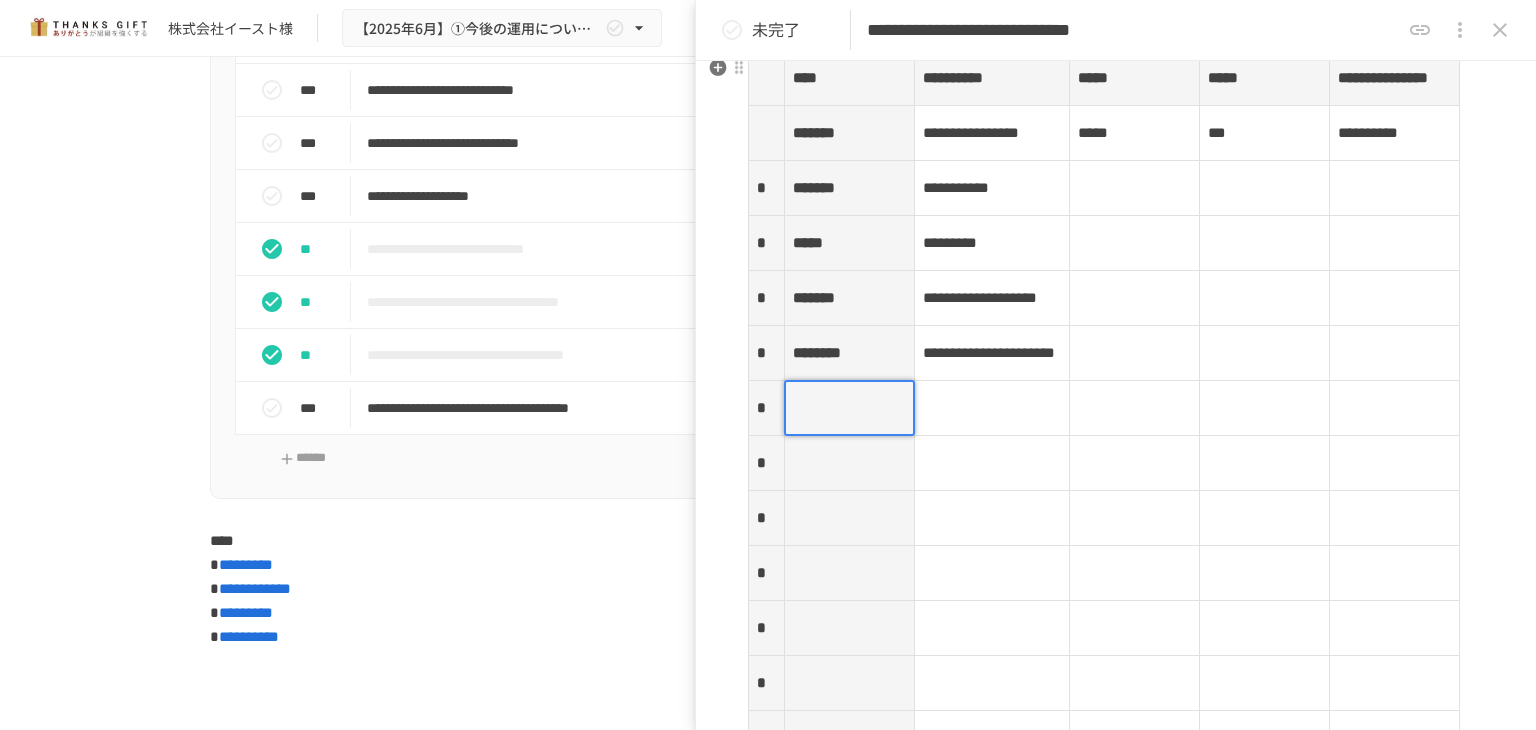 click at bounding box center (849, 408) 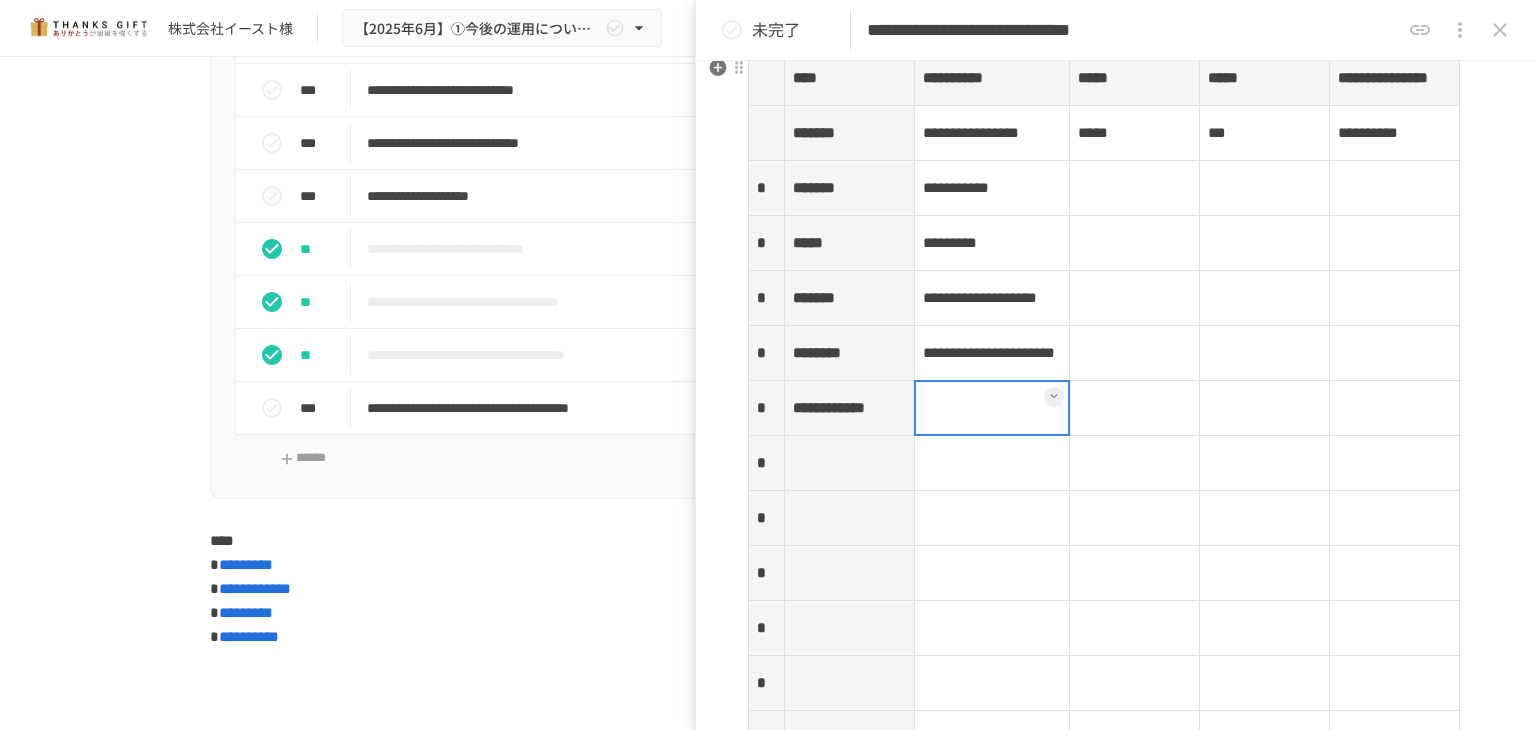 click at bounding box center [992, 408] 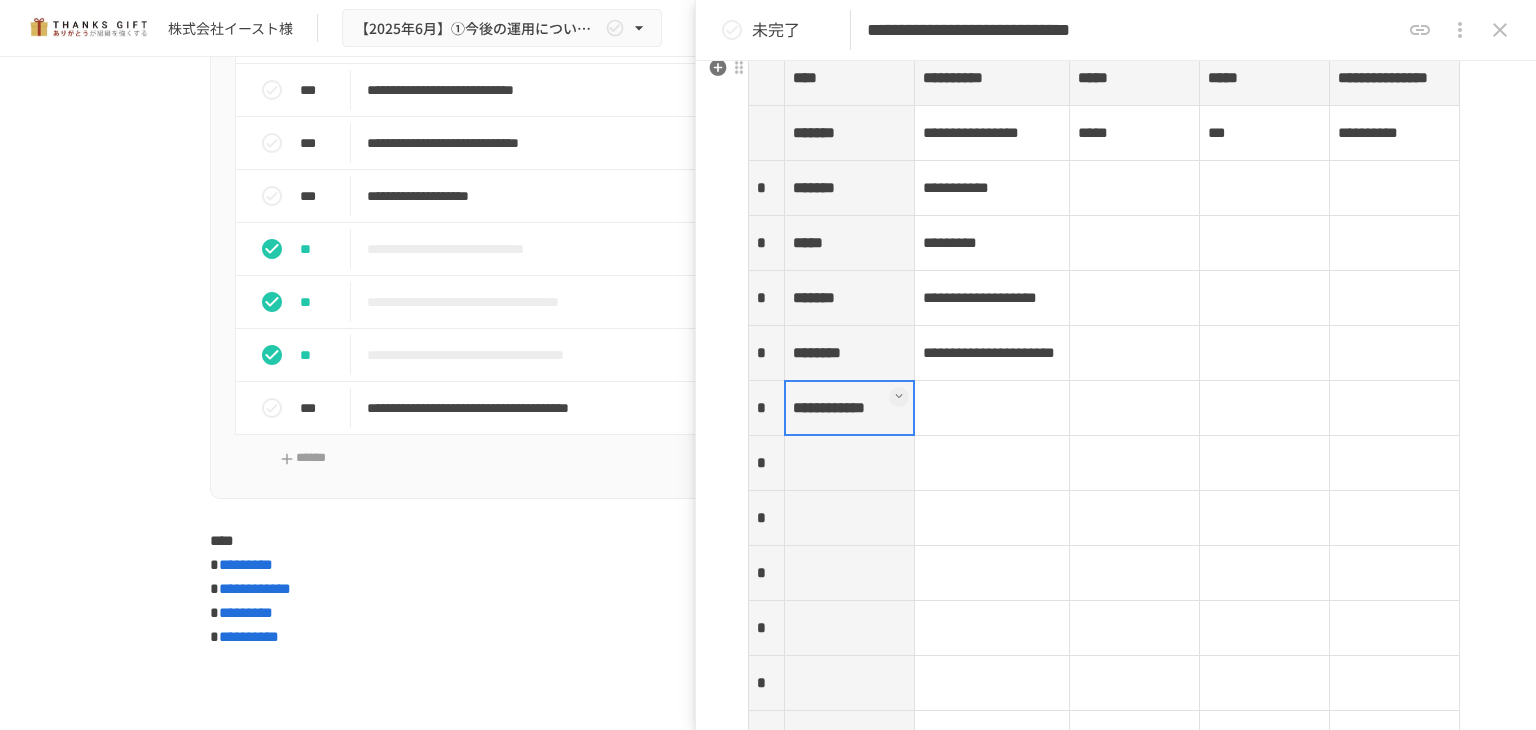 click on "**********" at bounding box center [849, 408] 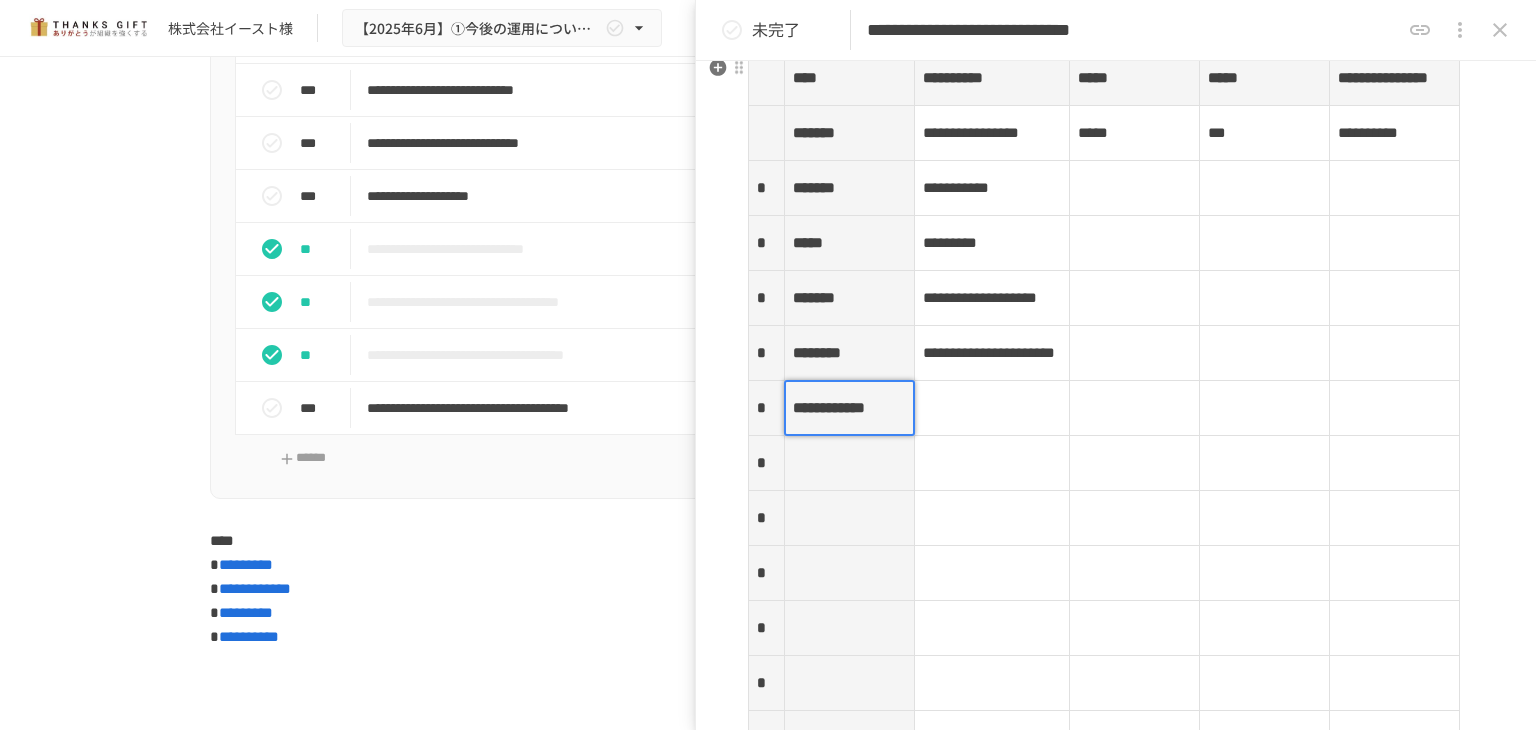 click on "**********" at bounding box center [829, 407] 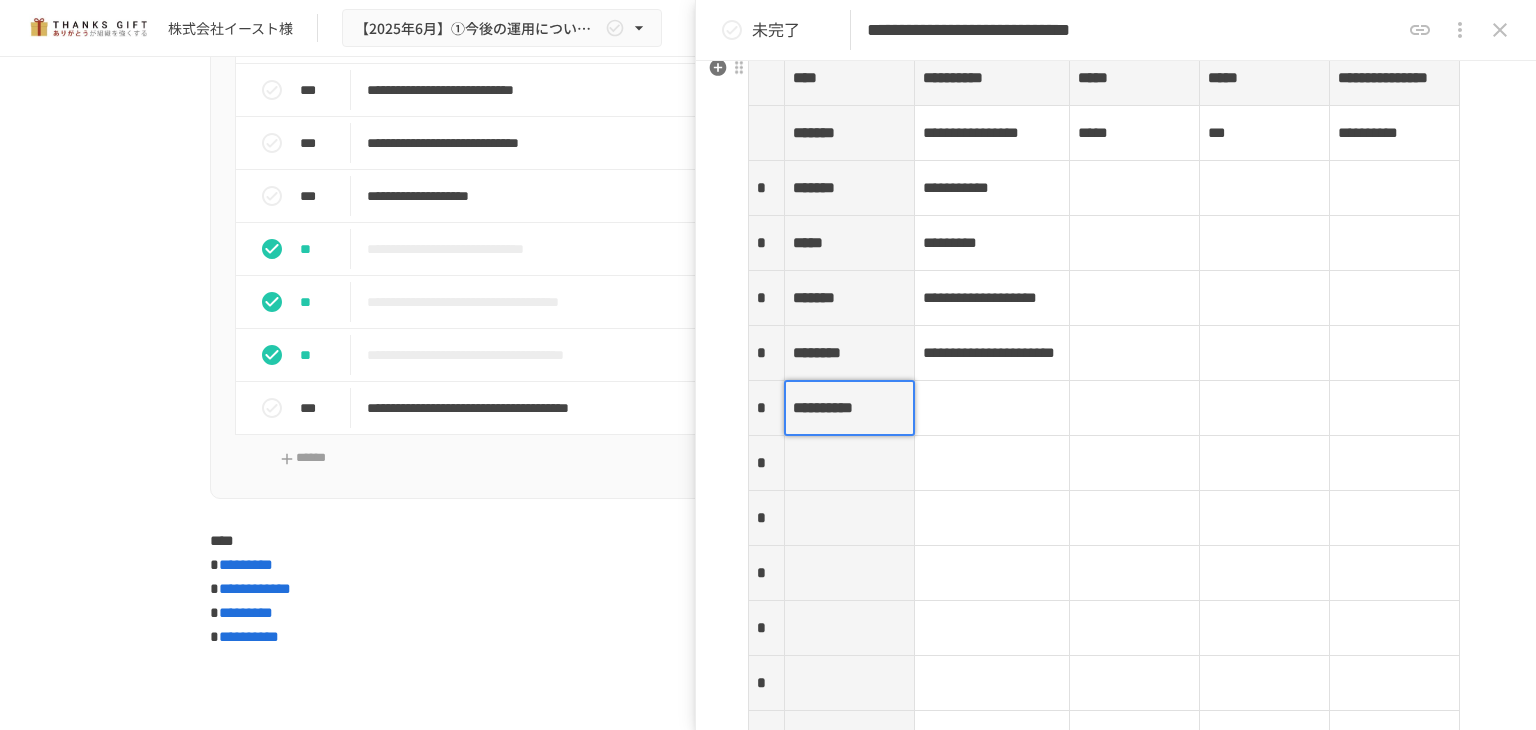 click at bounding box center (992, 463) 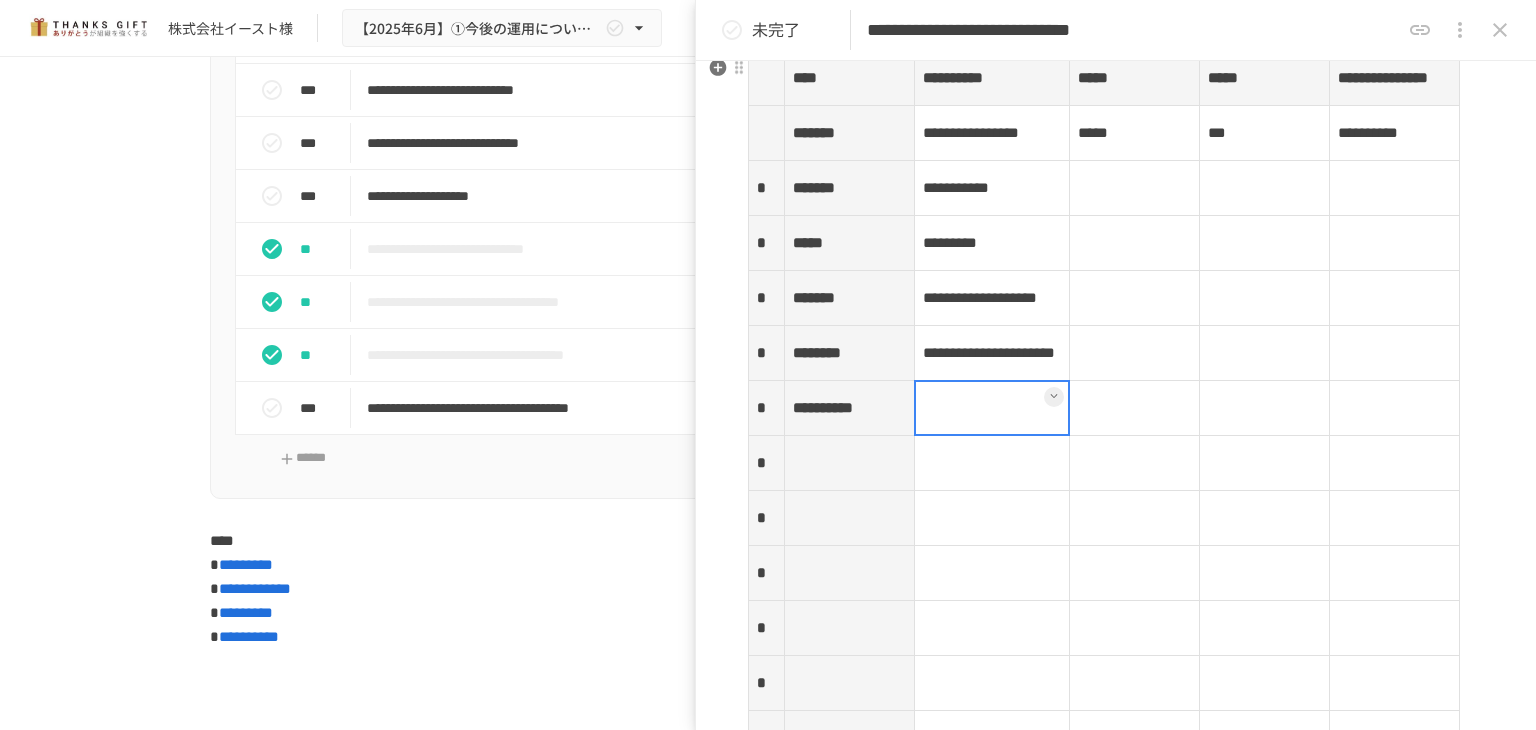 click at bounding box center [992, 408] 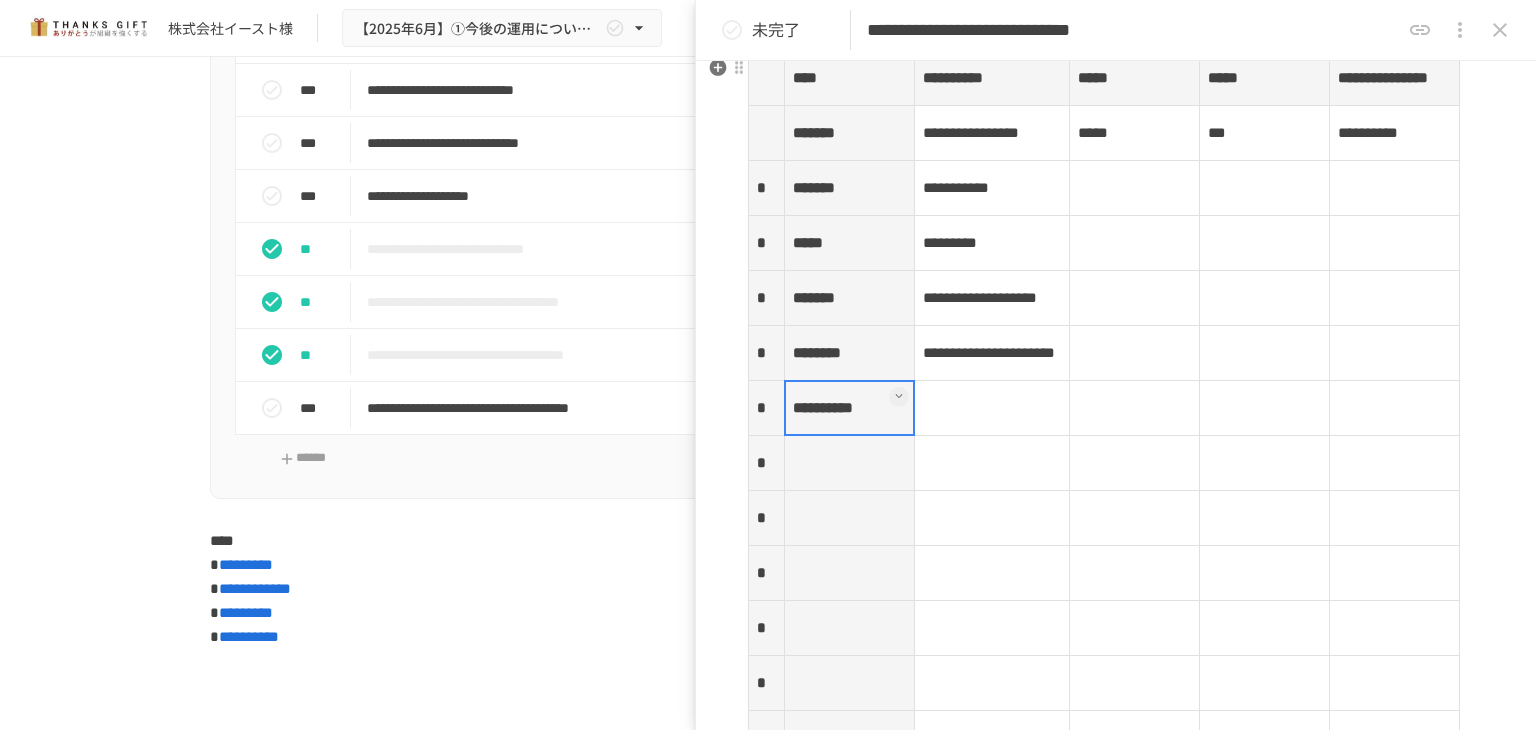 click on "**********" at bounding box center (849, 408) 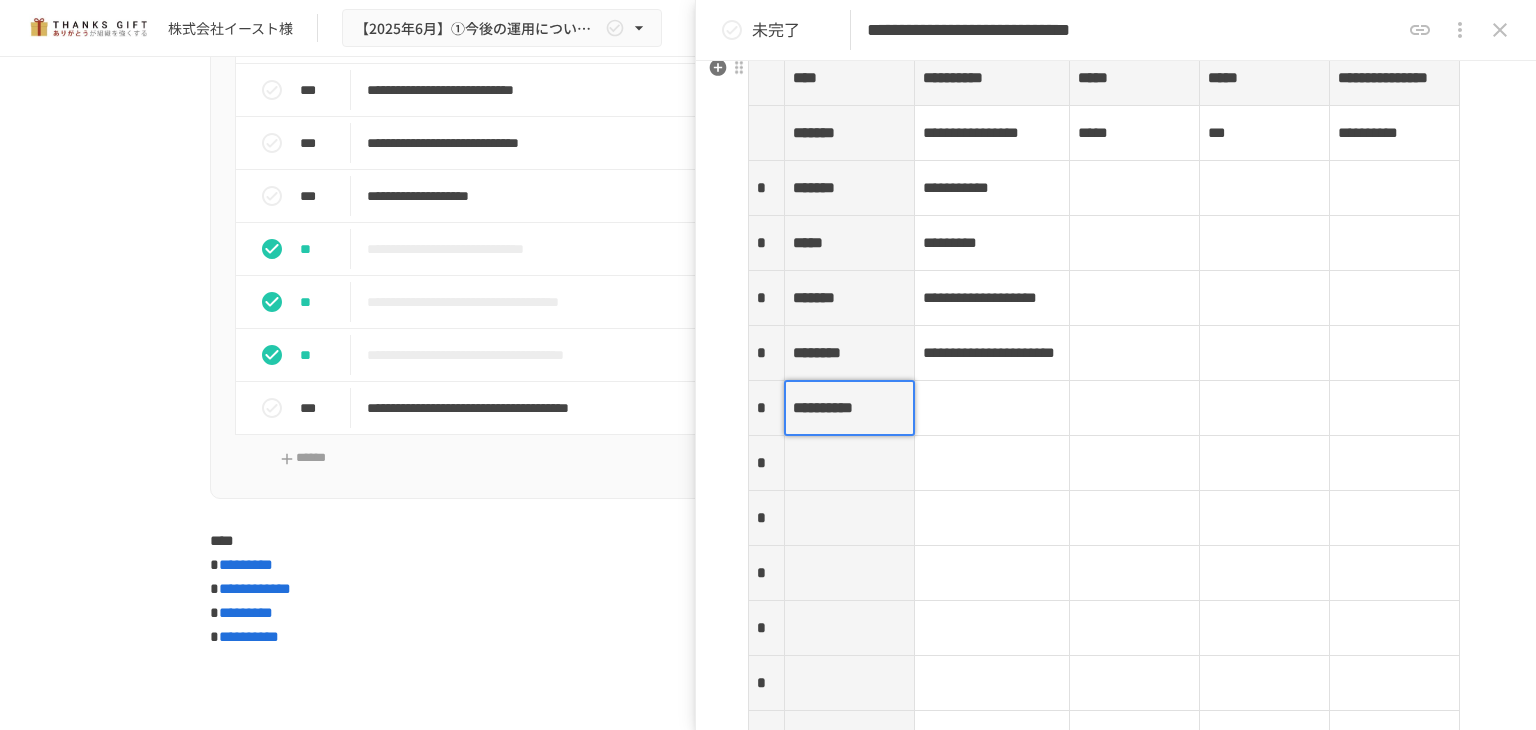 click on "**********" at bounding box center (823, 407) 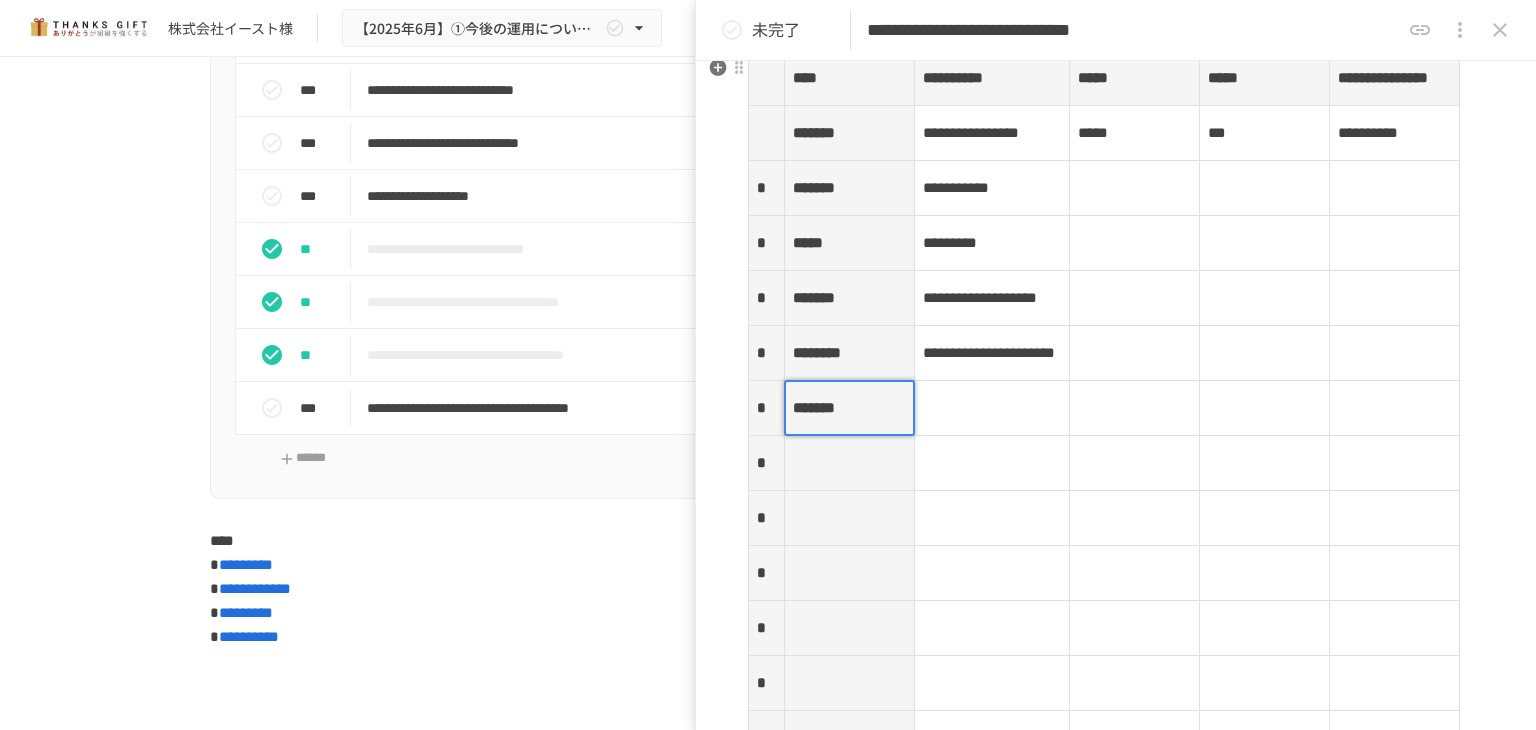 type 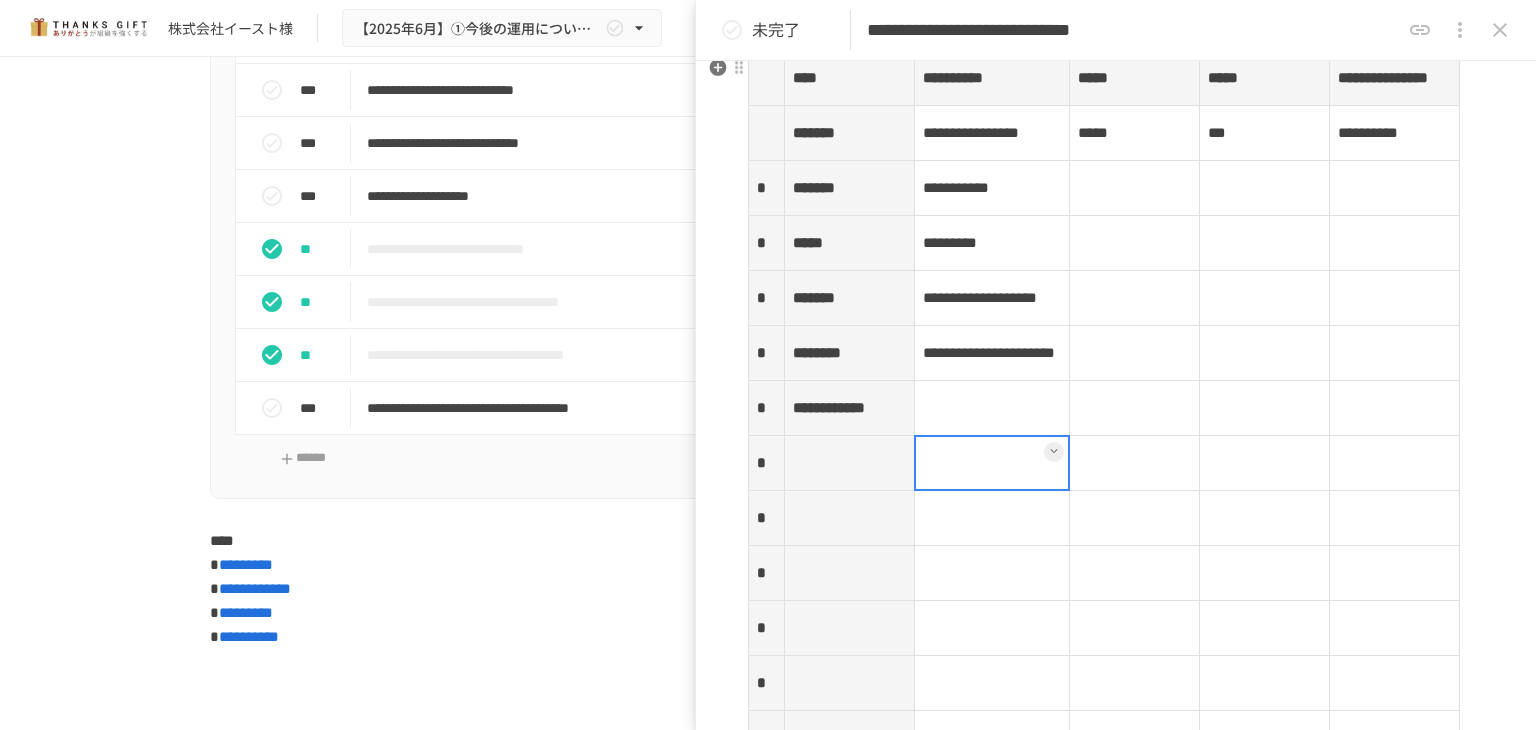 click at bounding box center (992, 463) 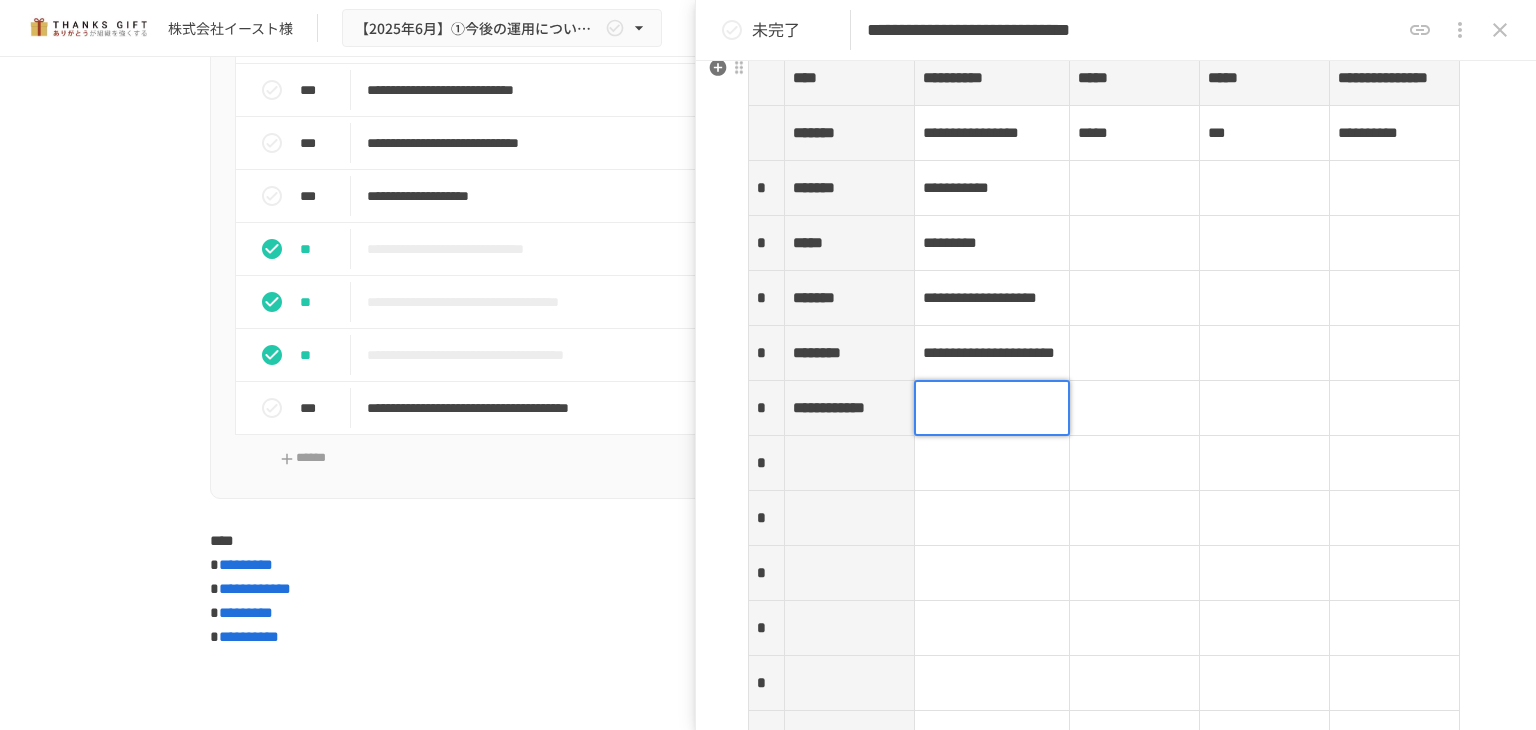 click at bounding box center (992, 408) 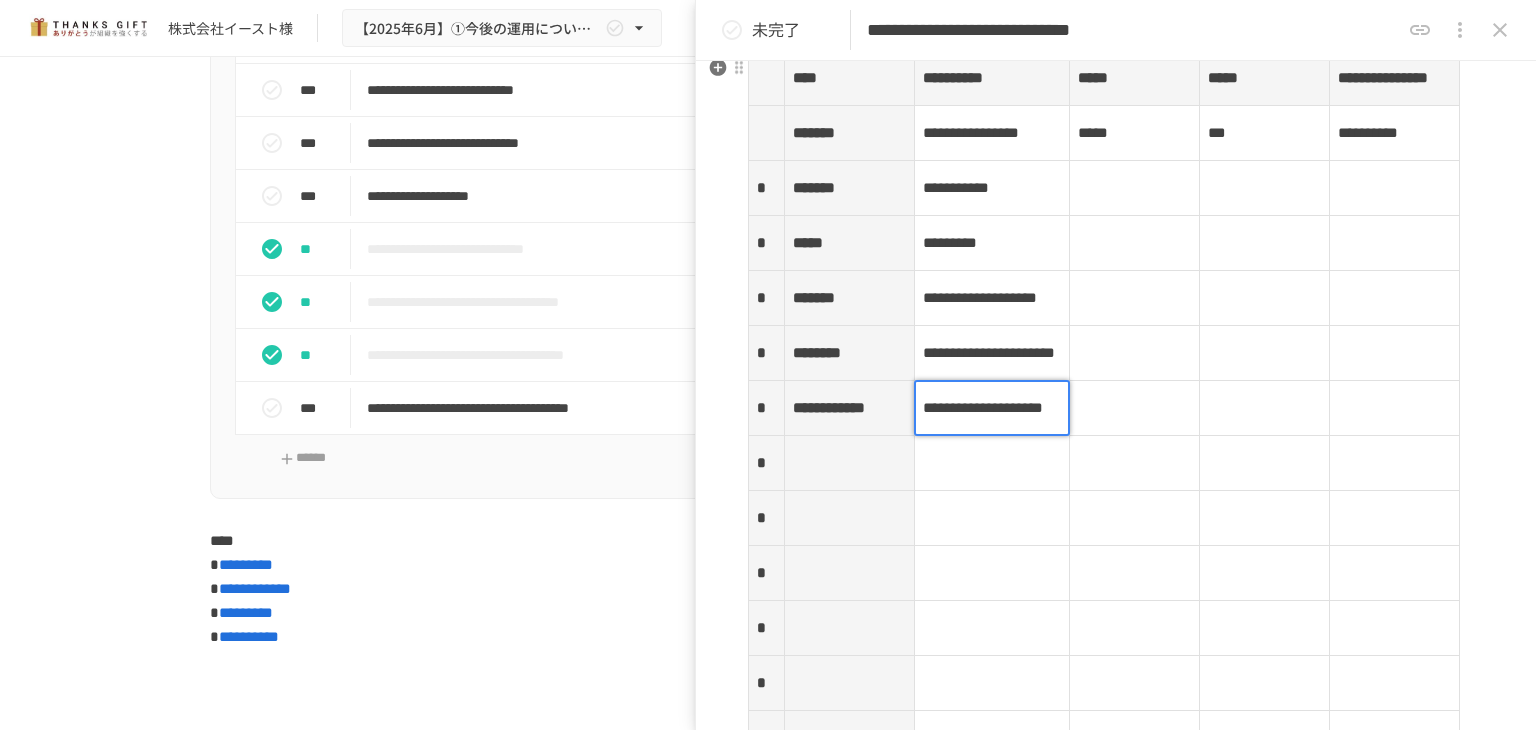click at bounding box center [1135, 408] 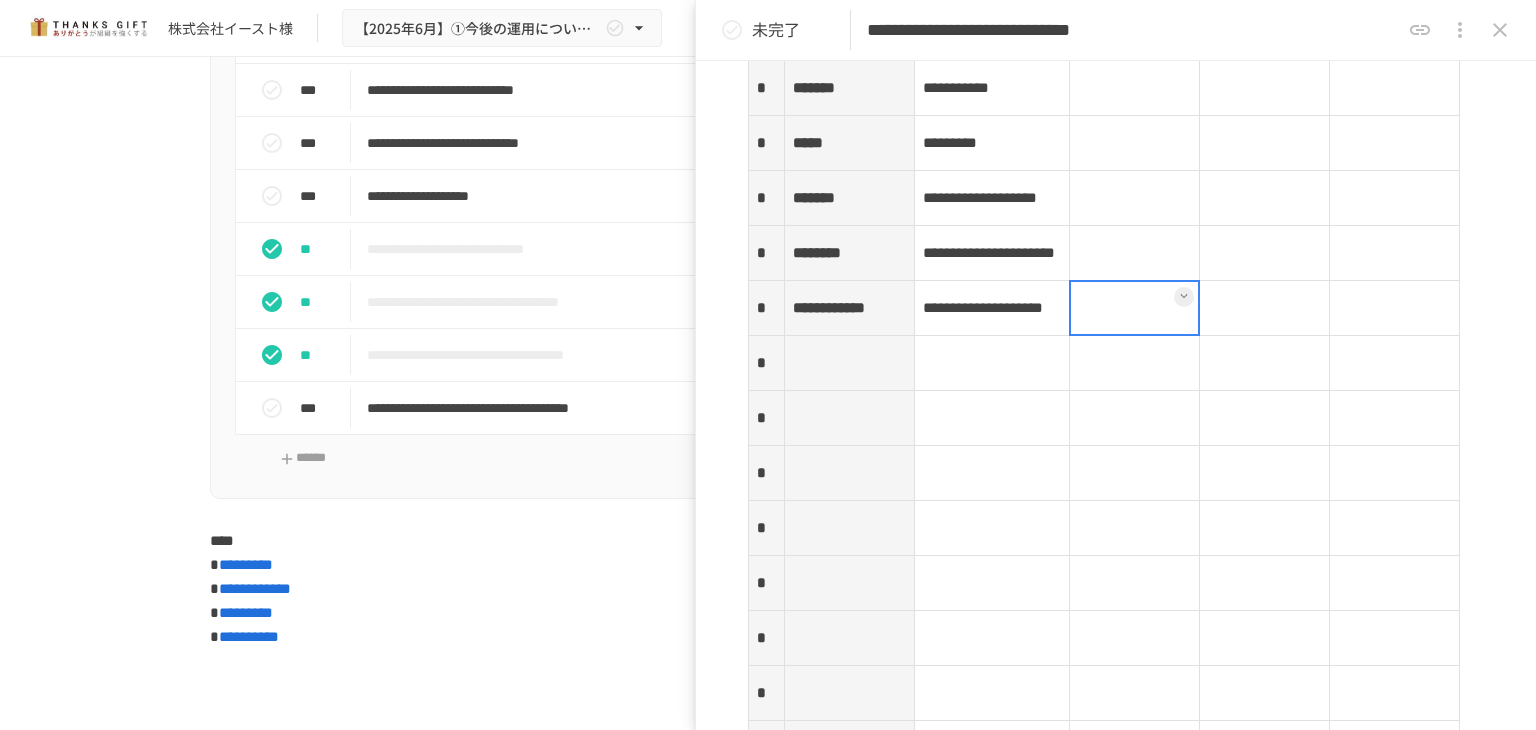scroll, scrollTop: 3302, scrollLeft: 0, axis: vertical 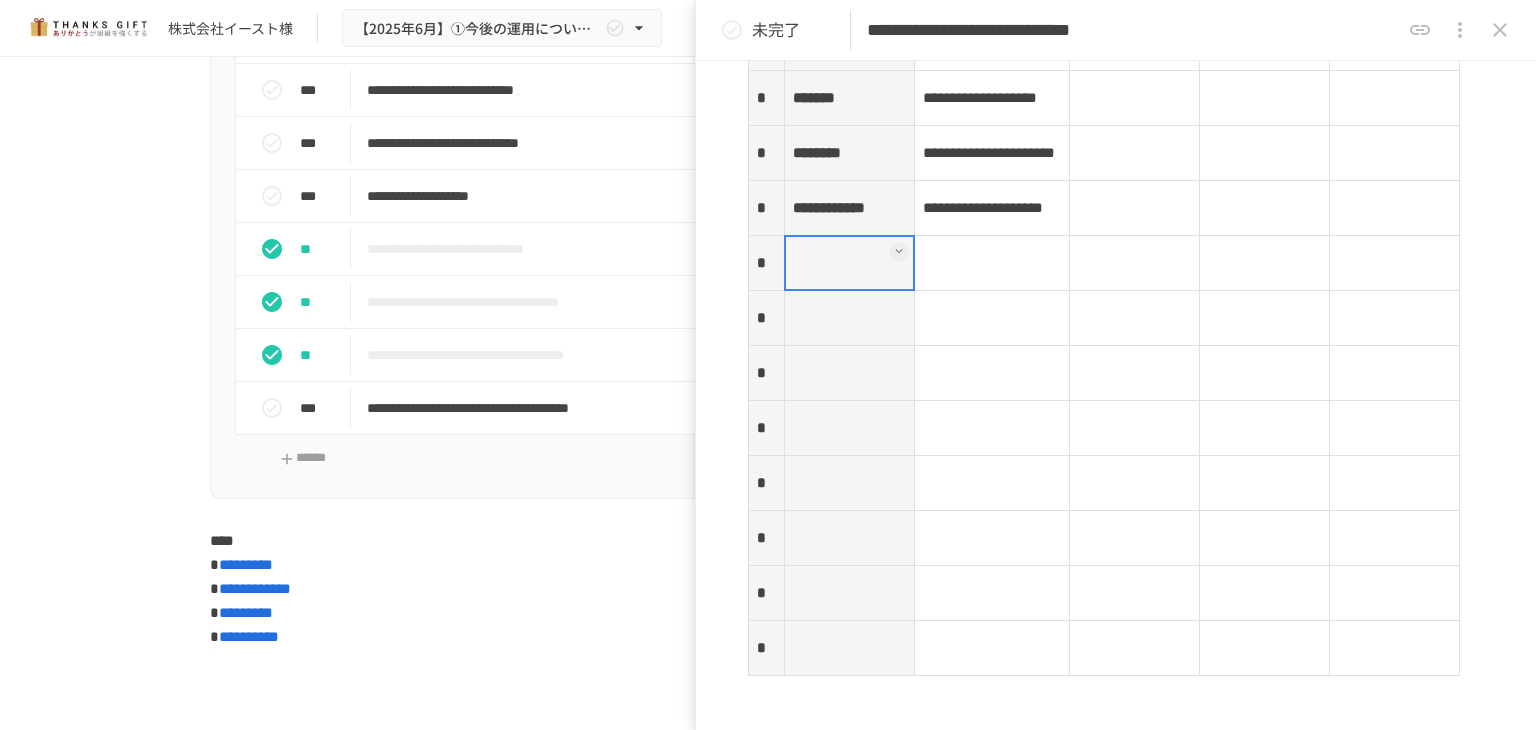 click at bounding box center (849, 263) 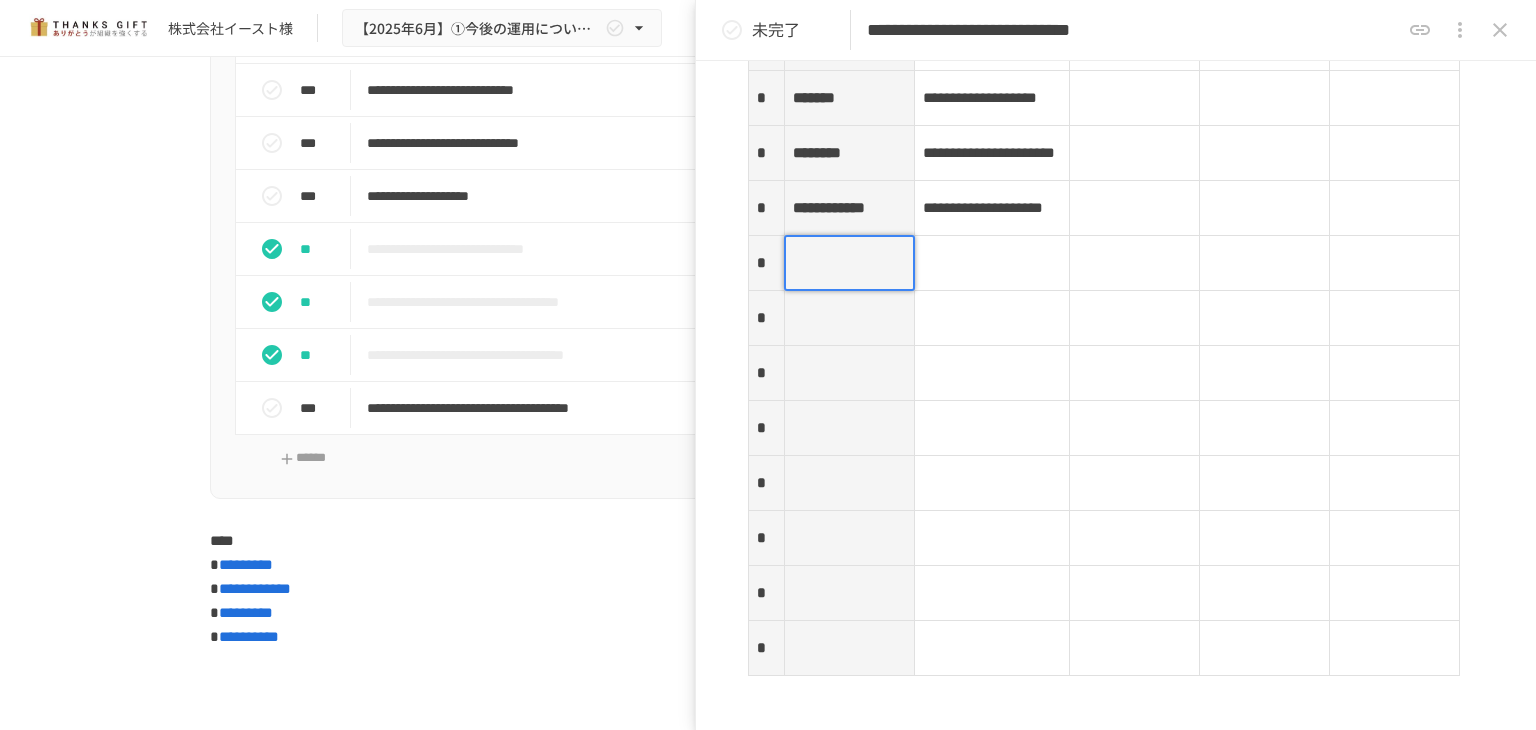 click at bounding box center (849, 263) 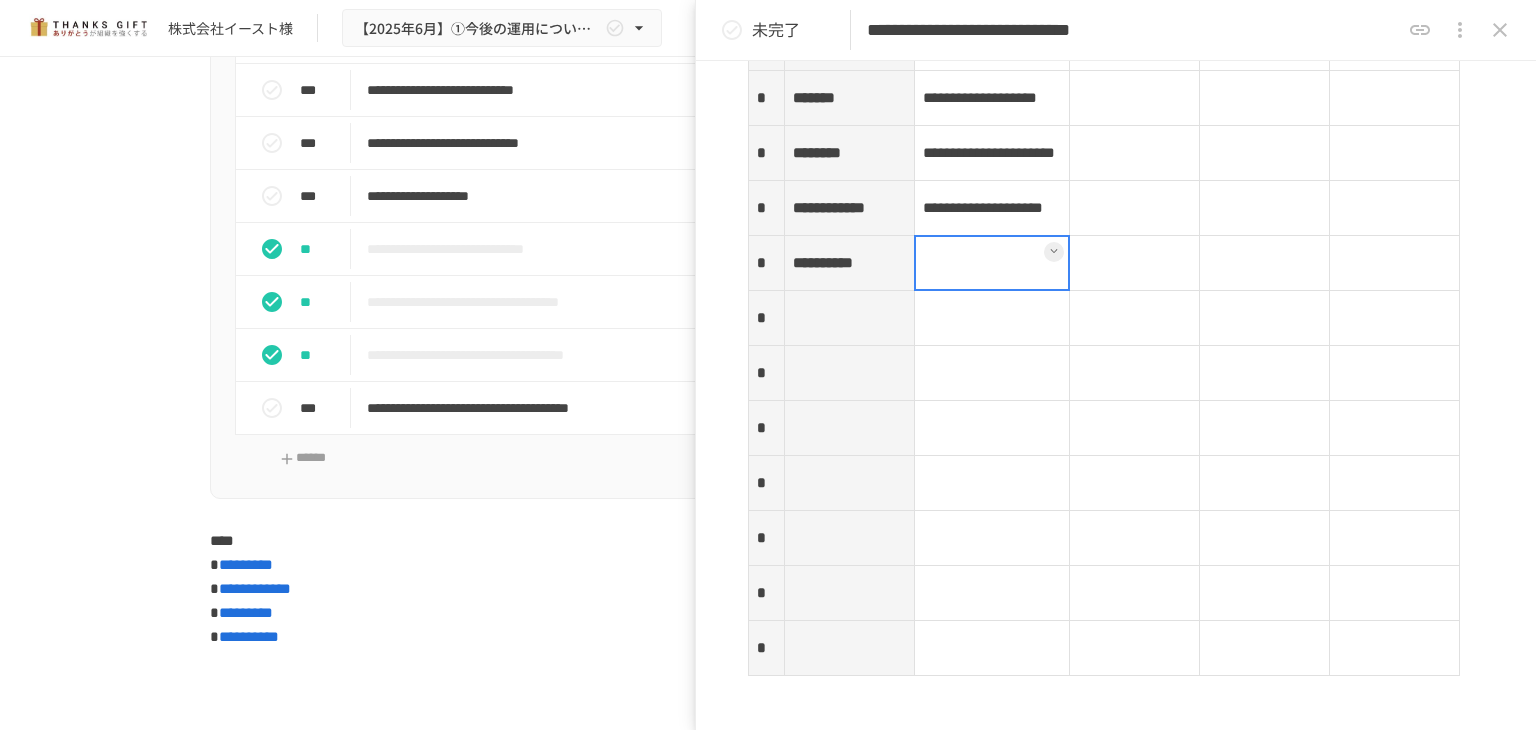click at bounding box center [992, 263] 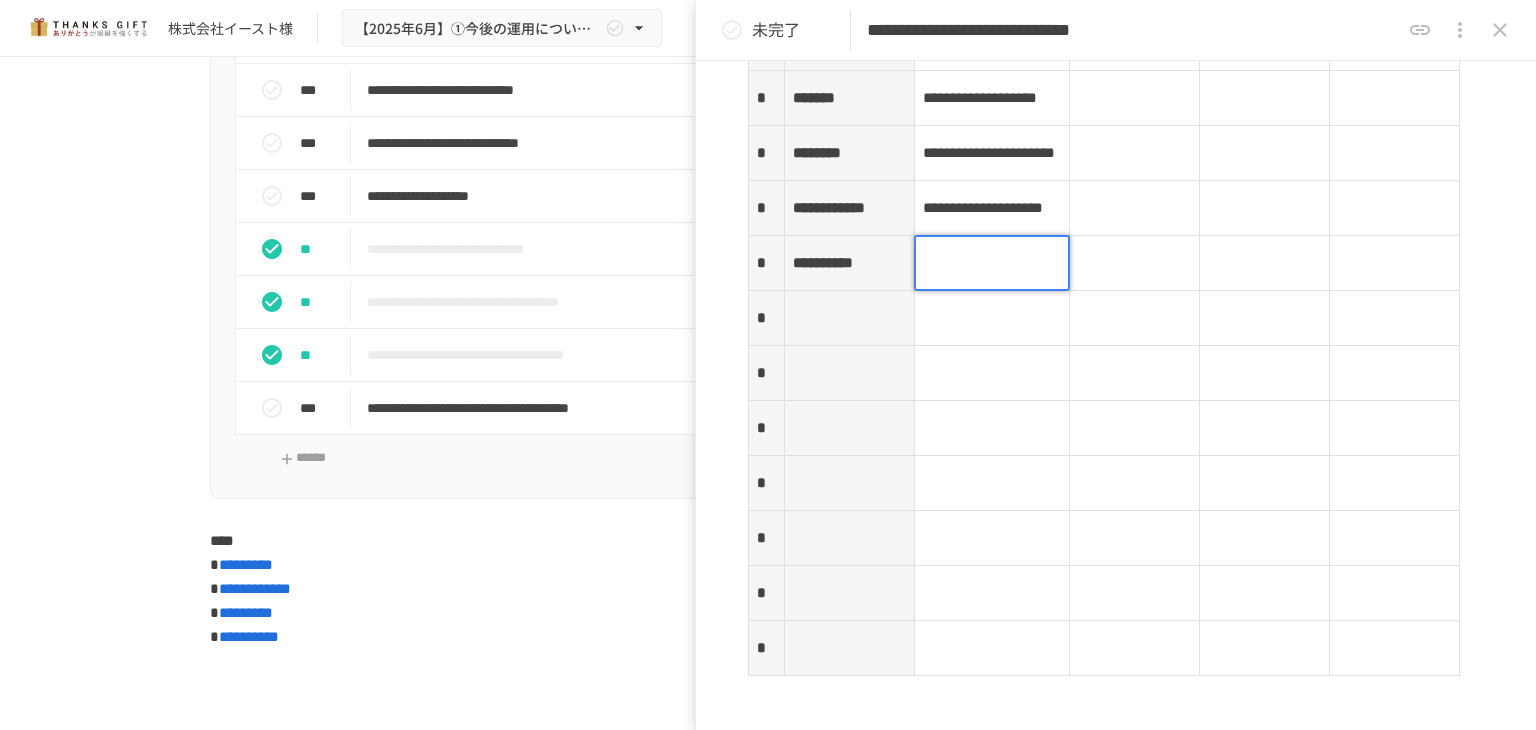 click at bounding box center (992, 263) 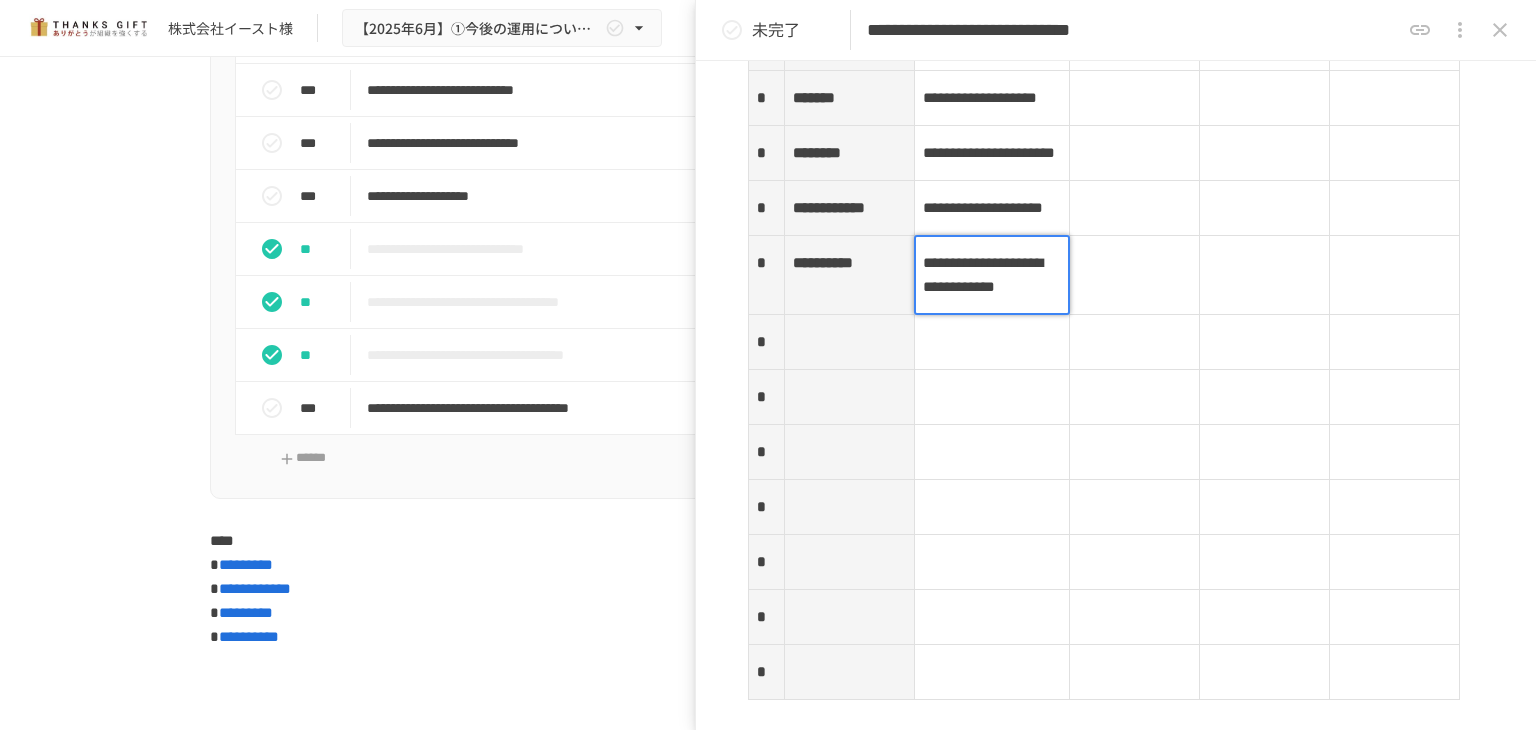 click on "**********" at bounding box center [849, 275] 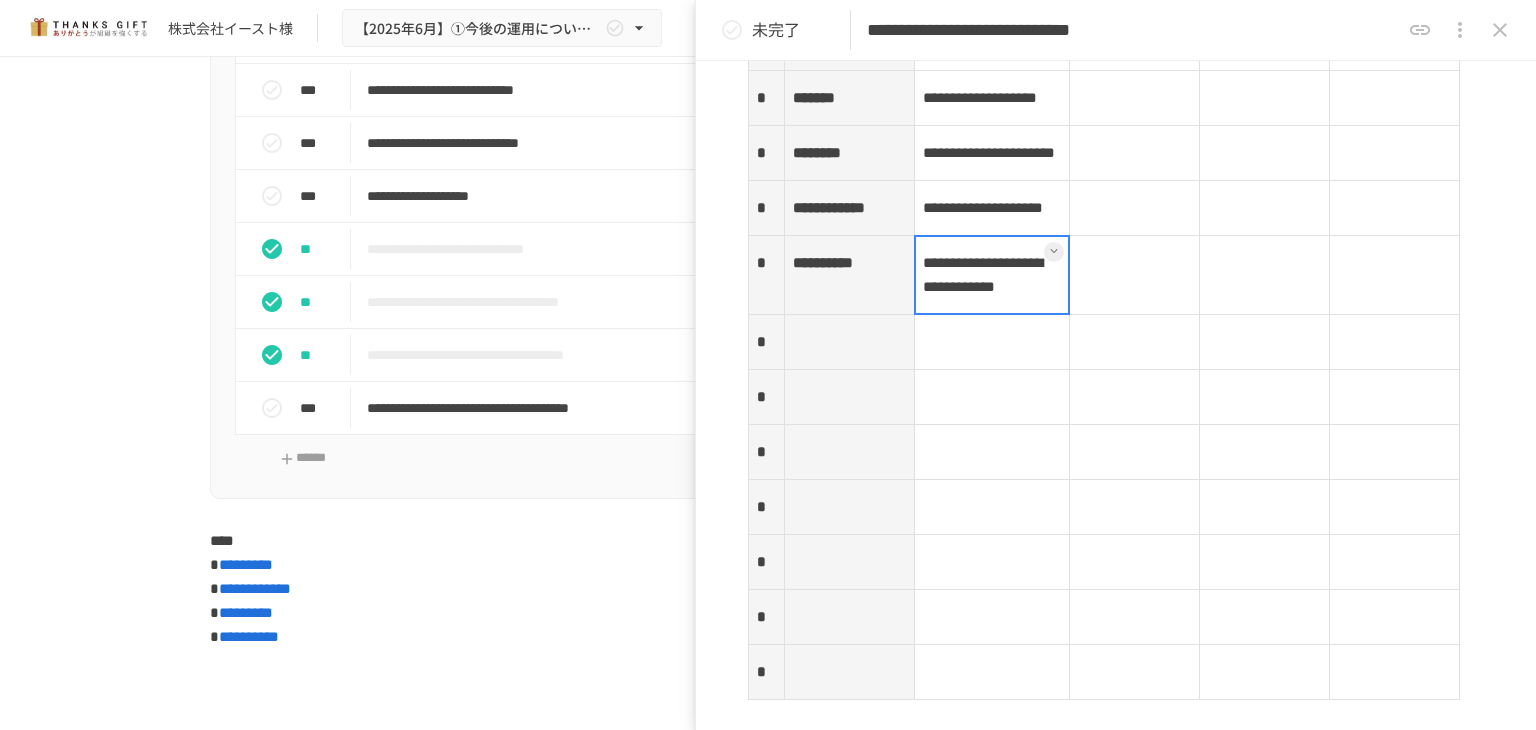 click on "**********" at bounding box center (992, 275) 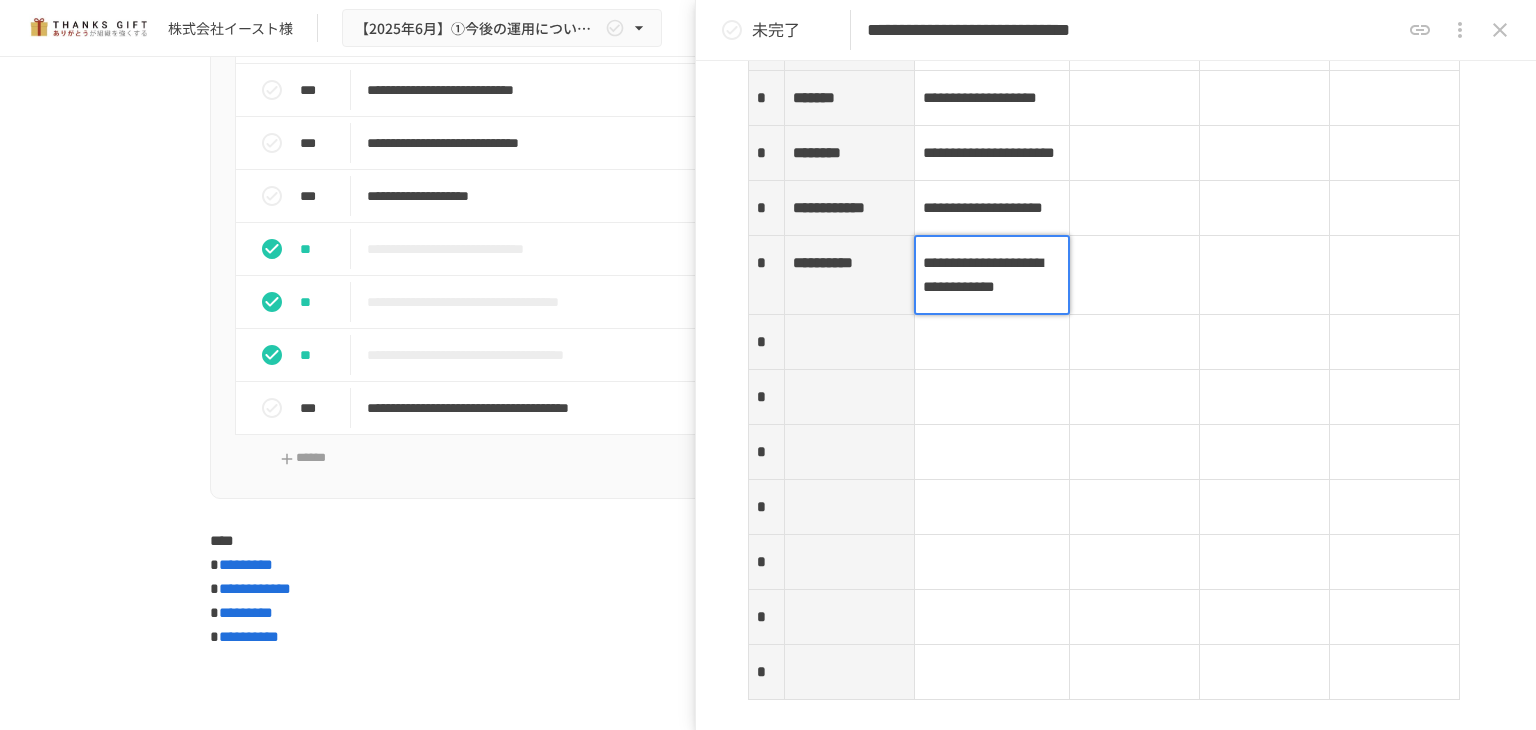 click on "**********" at bounding box center (983, 274) 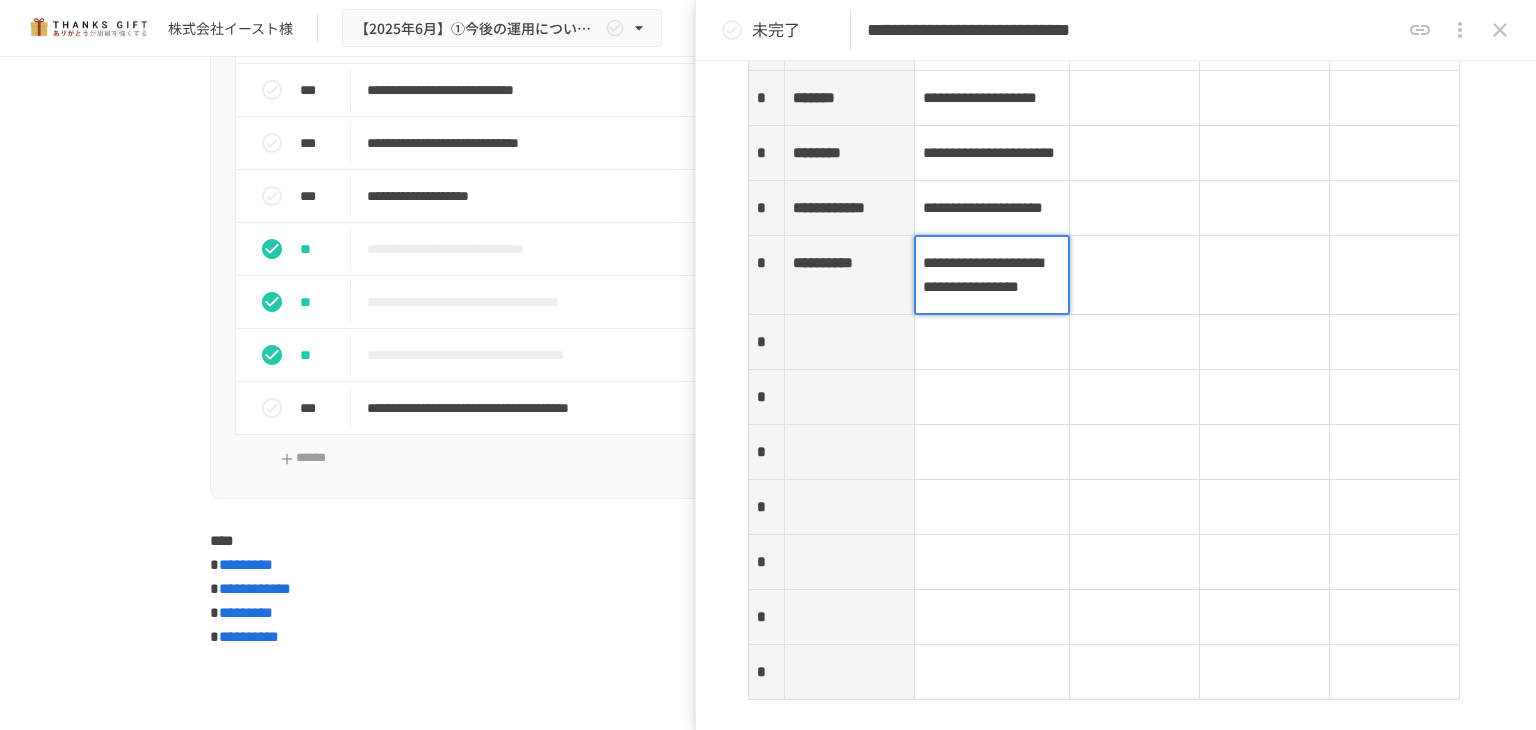 click on "**********" at bounding box center [983, 274] 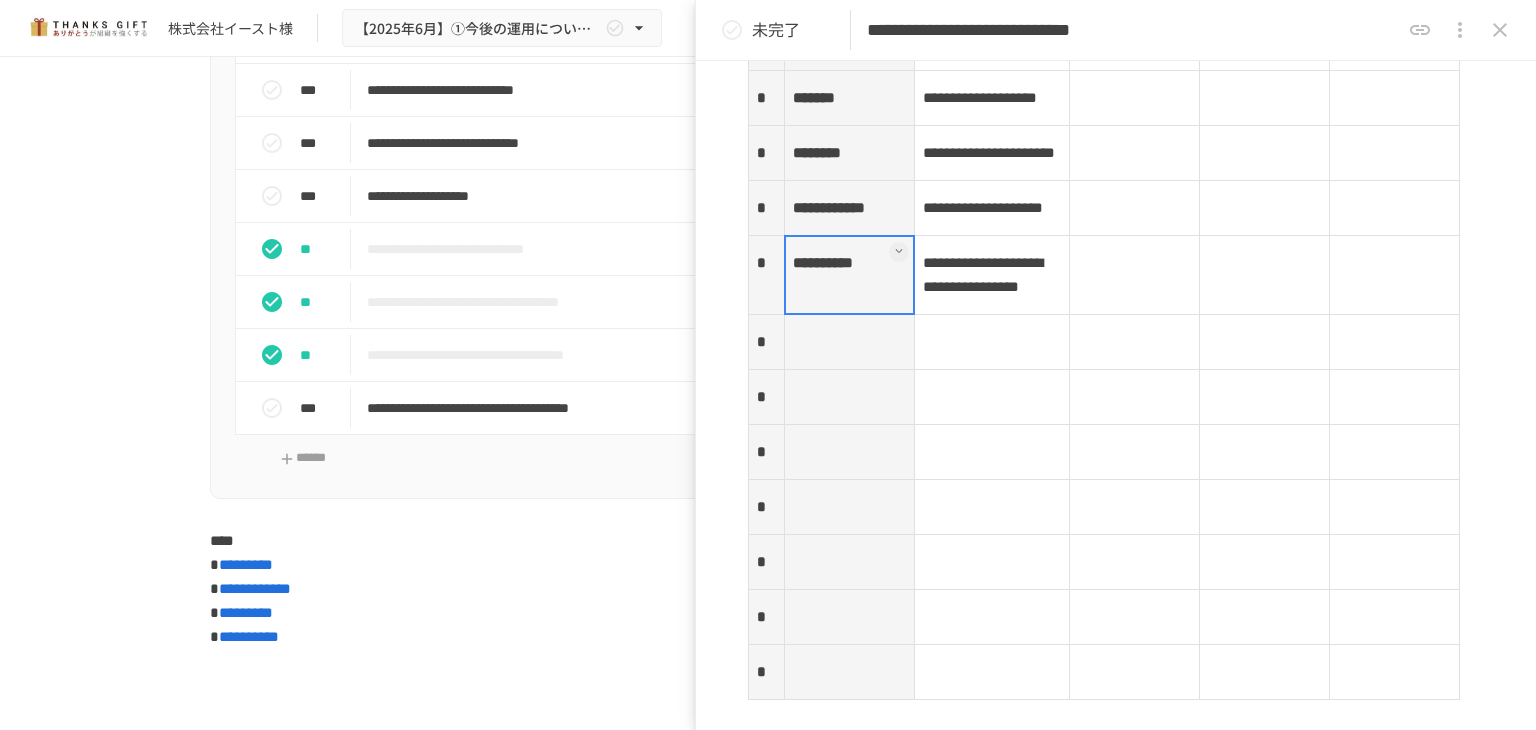 click on "**********" at bounding box center (849, 275) 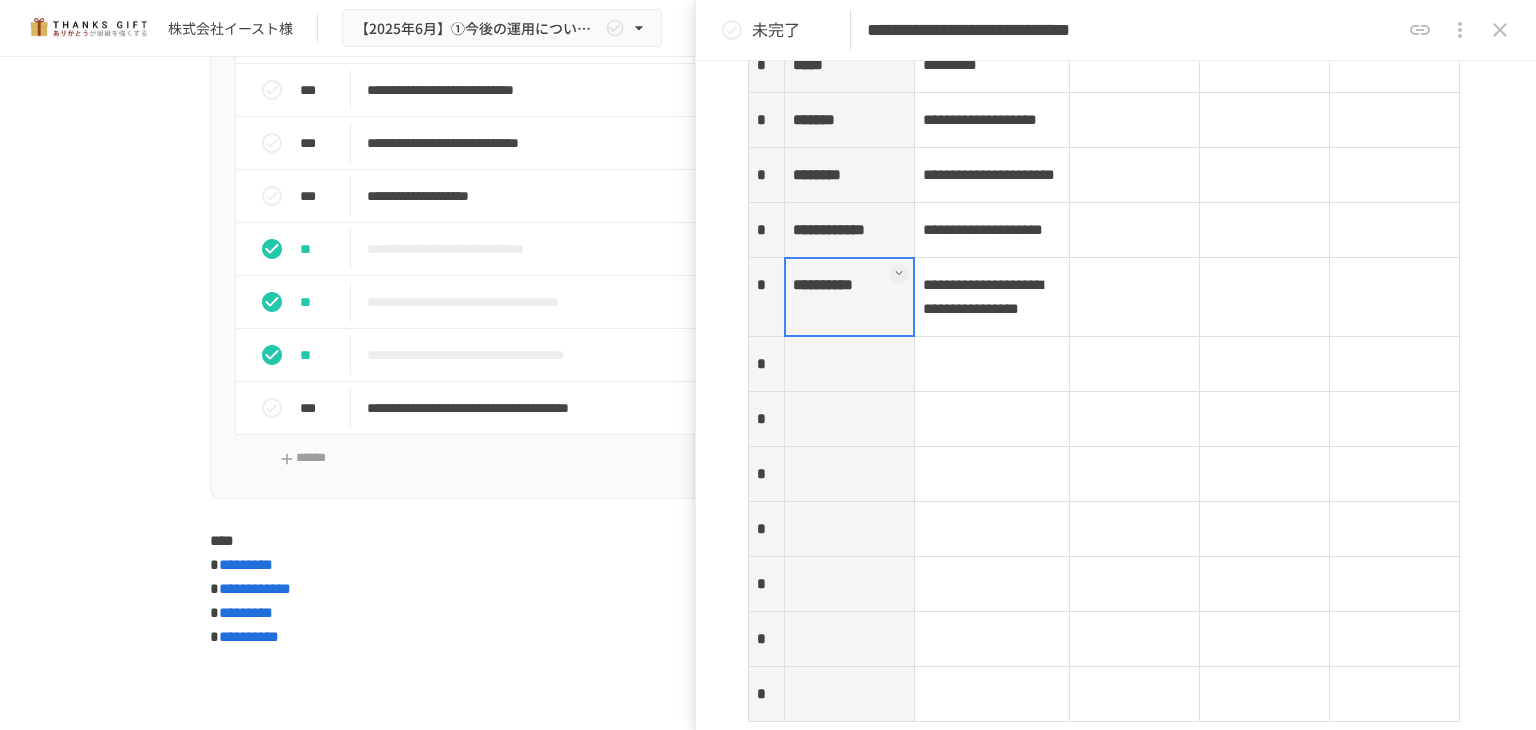scroll, scrollTop: 3302, scrollLeft: 0, axis: vertical 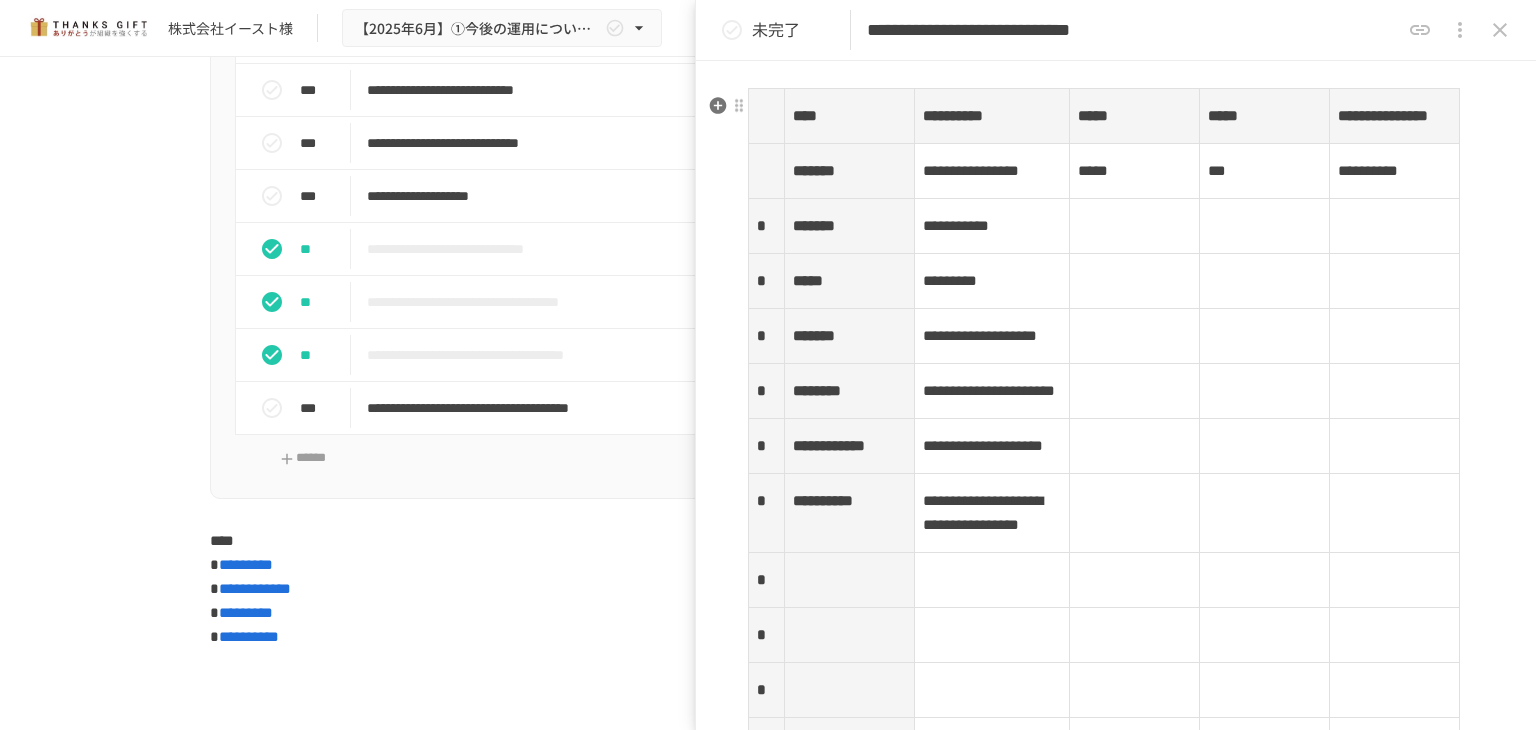 click on "**********" at bounding box center [1116, -923] 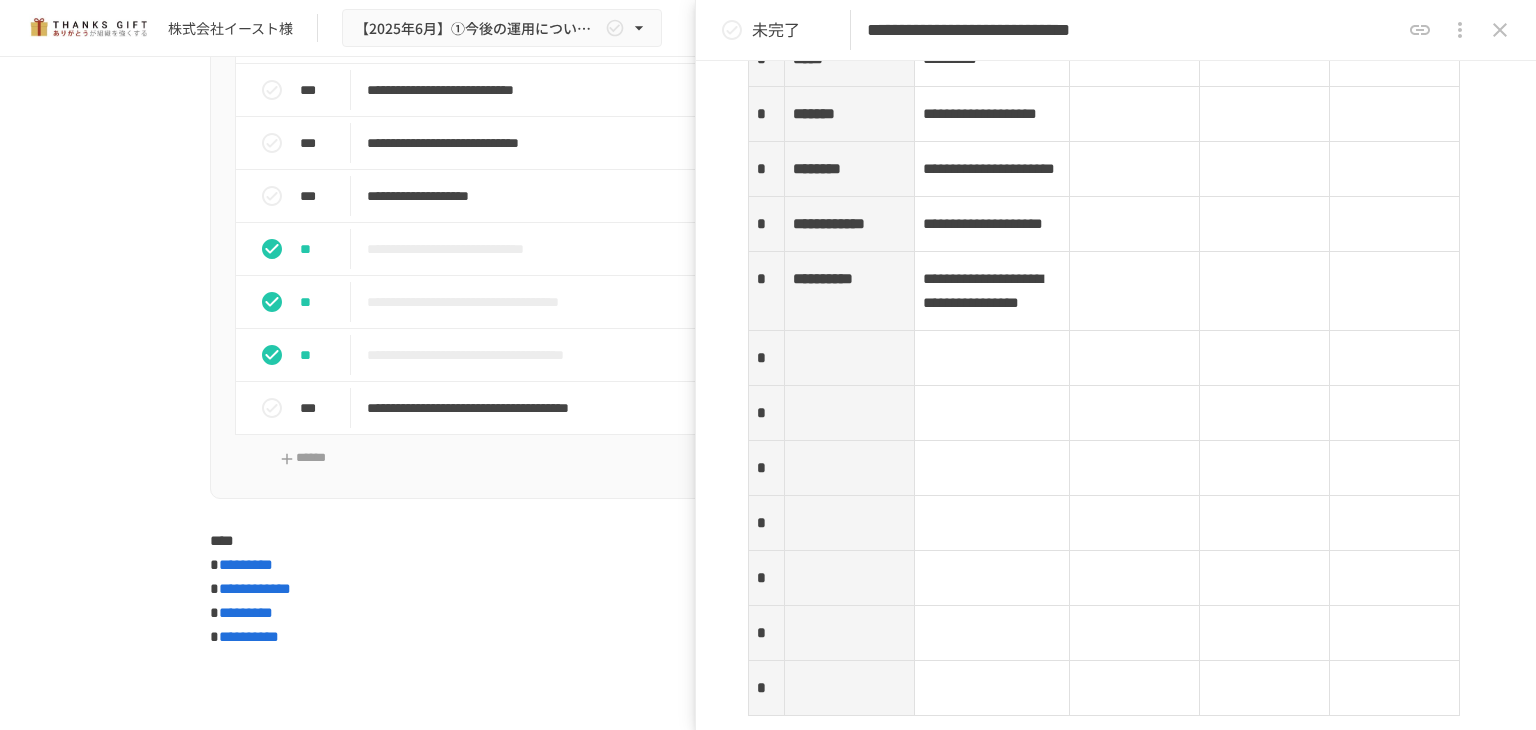 scroll, scrollTop: 3264, scrollLeft: 0, axis: vertical 